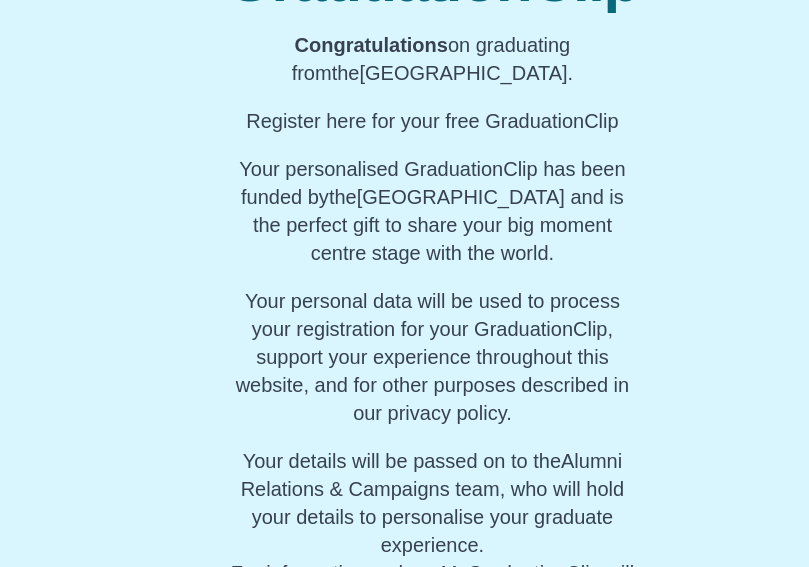 scroll, scrollTop: 427, scrollLeft: 0, axis: vertical 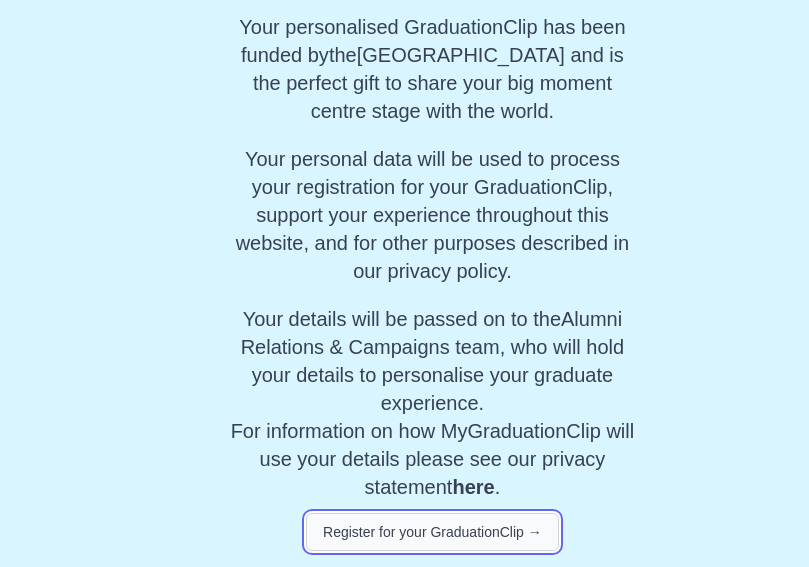 click on "Register for your GraduationClip →" at bounding box center [432, 532] 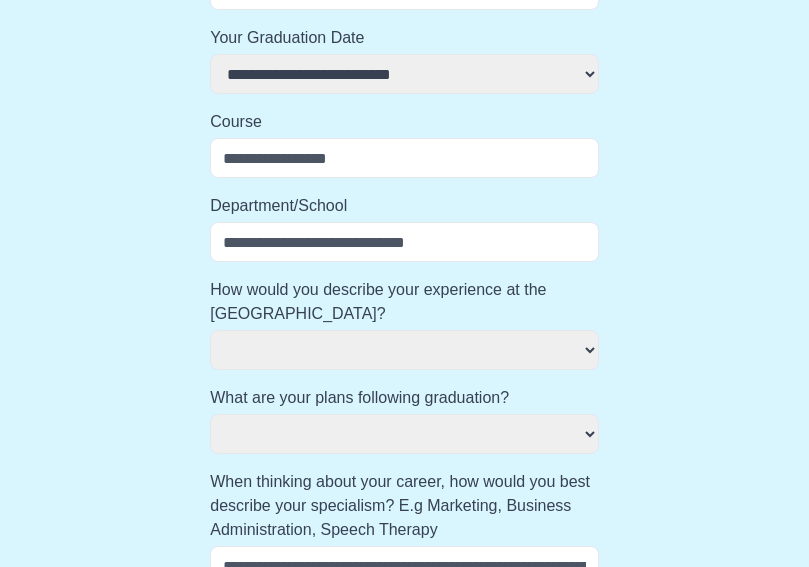 scroll, scrollTop: 375, scrollLeft: 0, axis: vertical 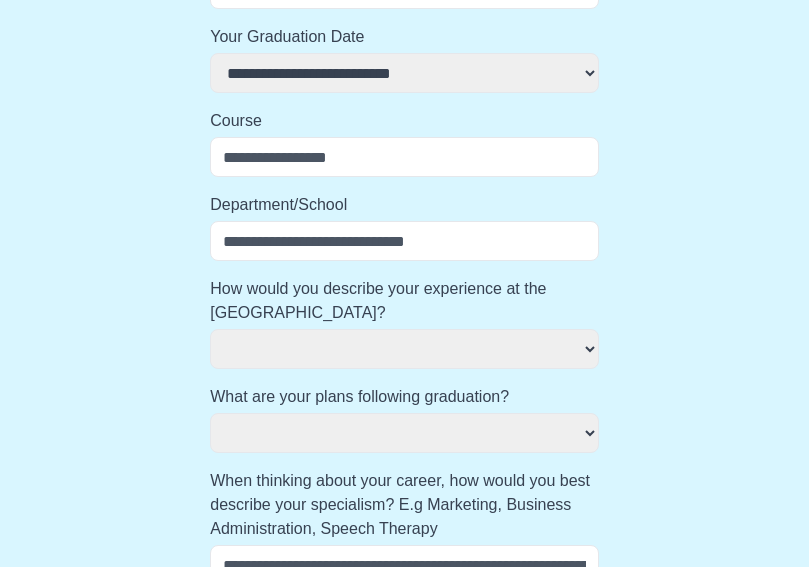 click on "**********" at bounding box center (404, 349) 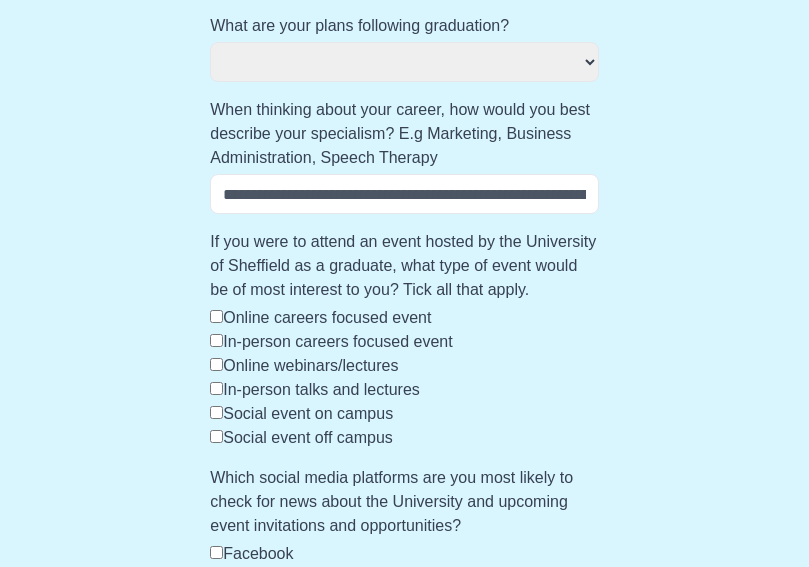 scroll, scrollTop: 749, scrollLeft: 0, axis: vertical 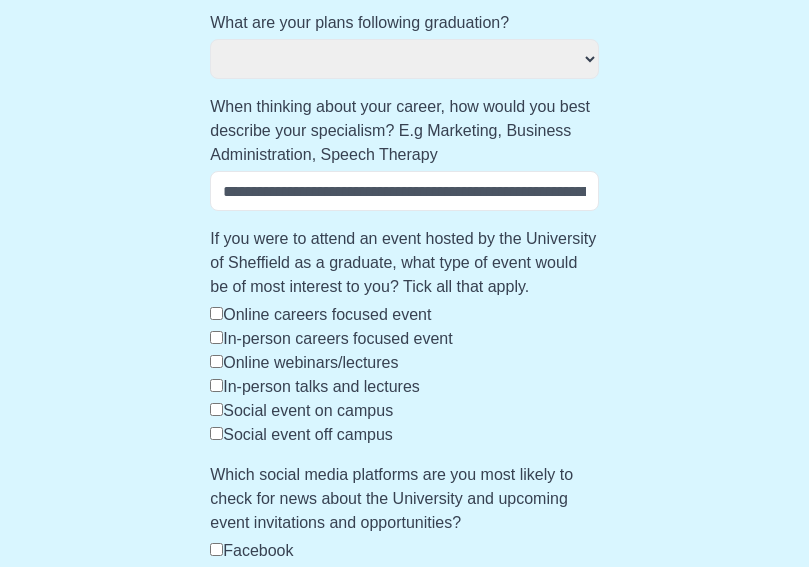 select 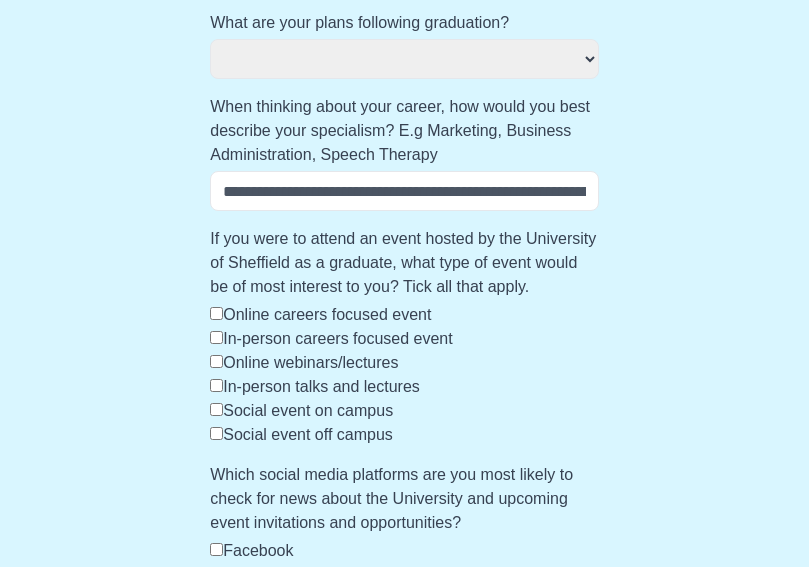 select 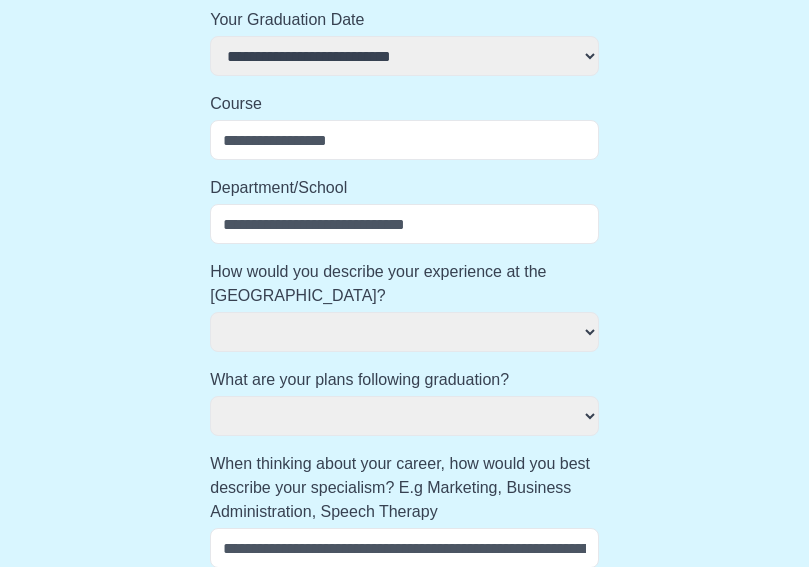 scroll, scrollTop: 0, scrollLeft: 0, axis: both 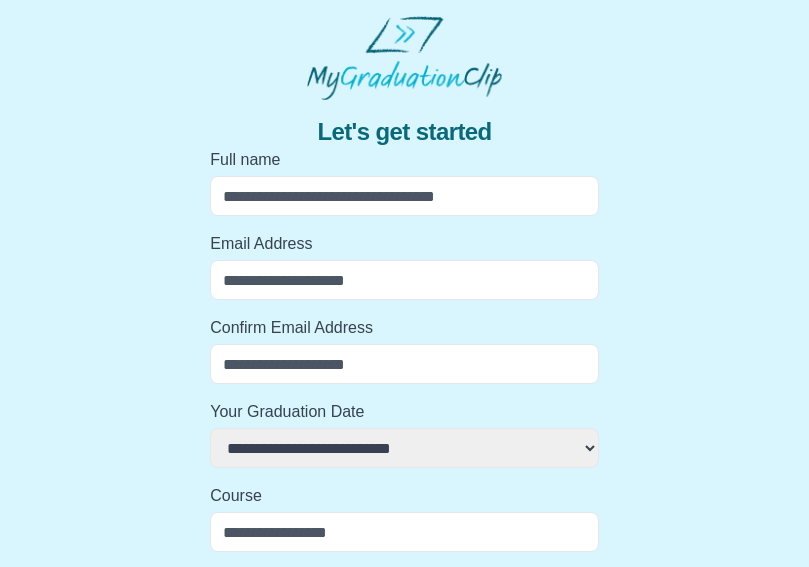 select 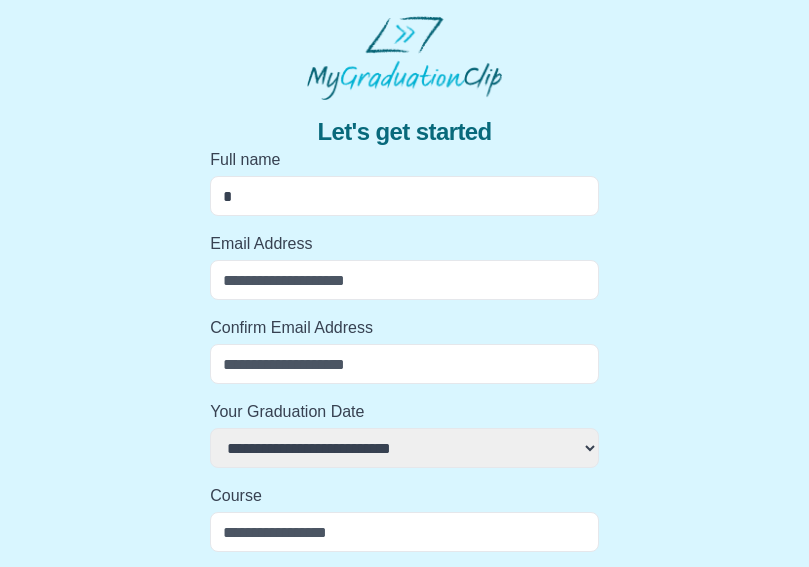 select 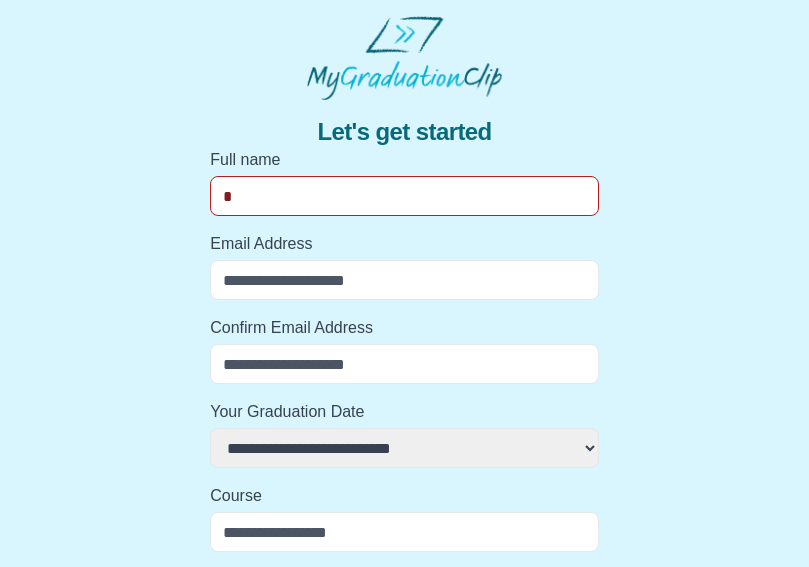 type on "**" 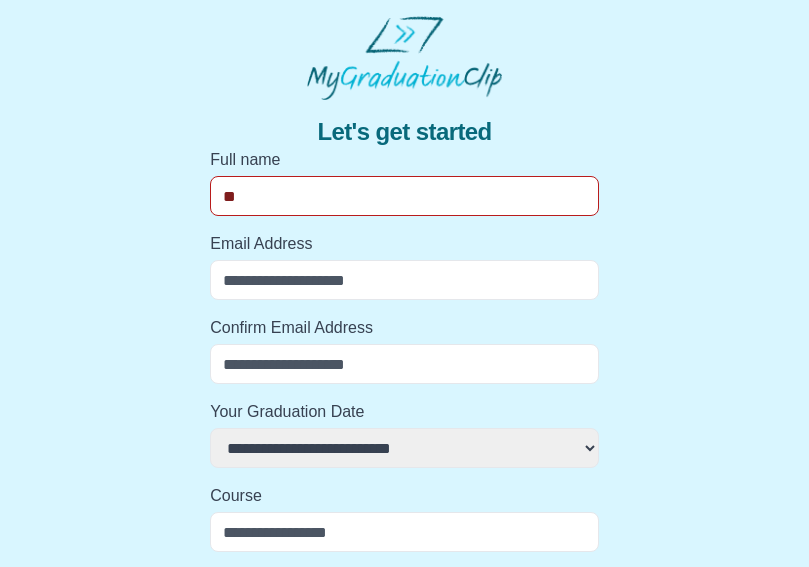 select 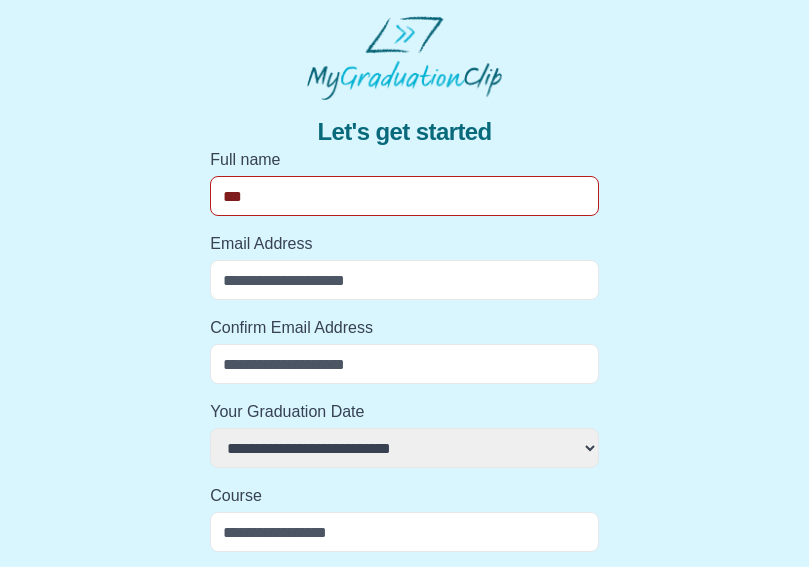 select 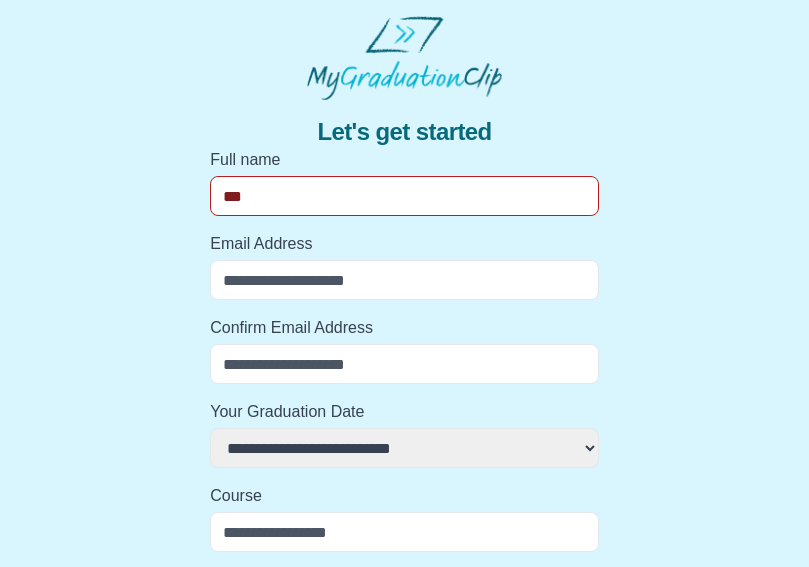 type on "****" 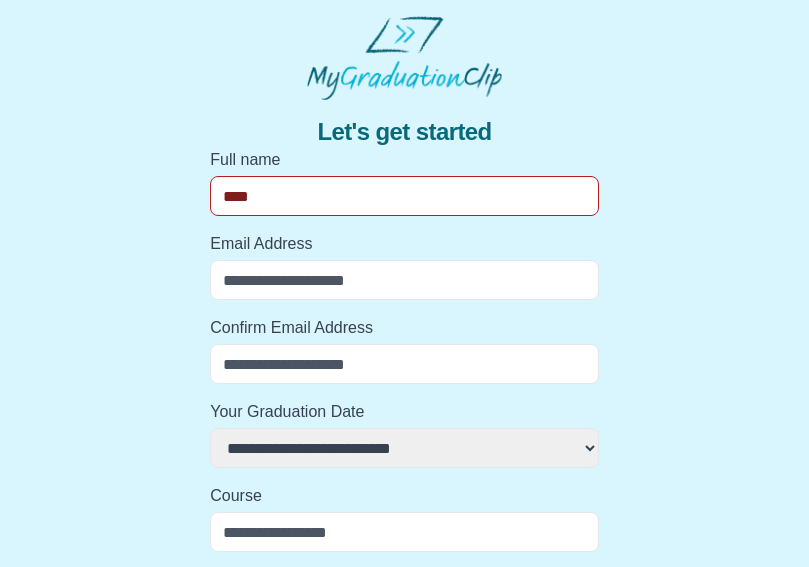 select 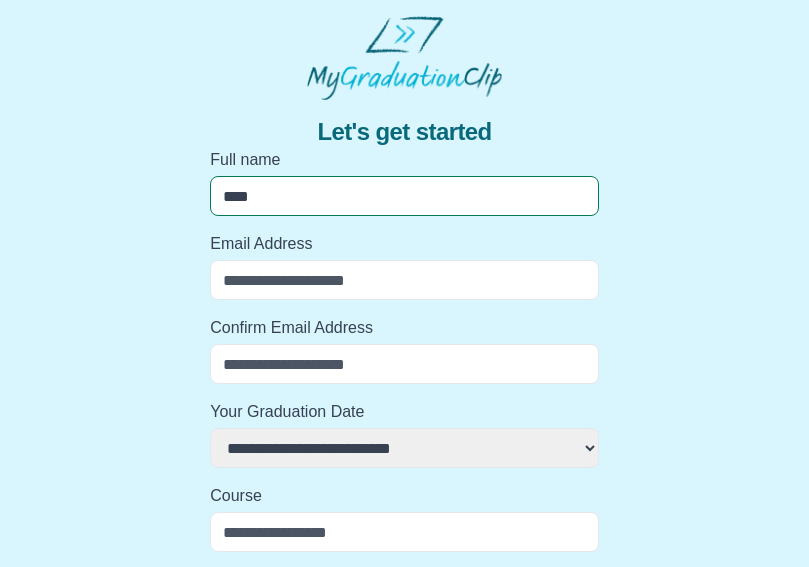 type on "*****" 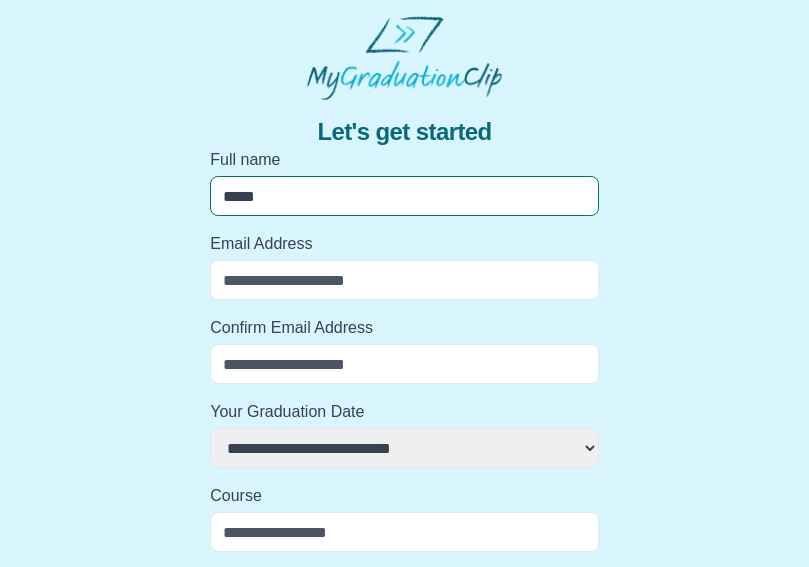 select 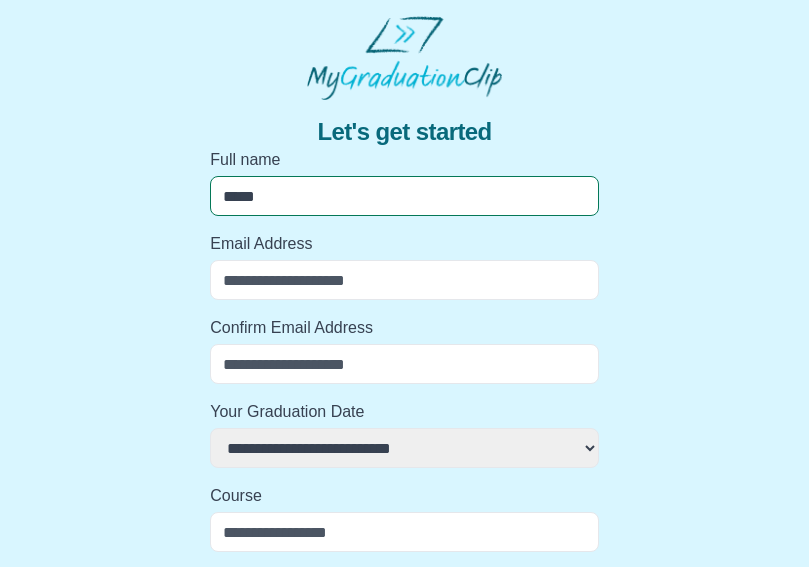 type on "******" 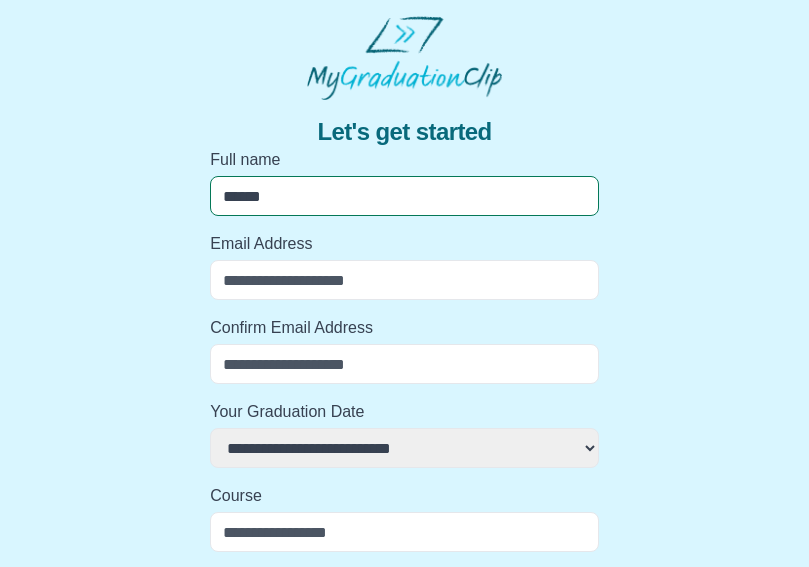select 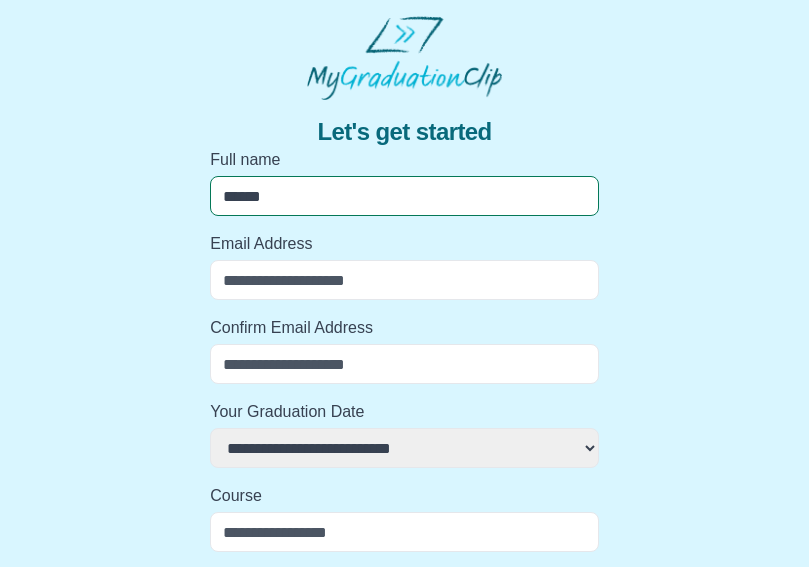 type on "*******" 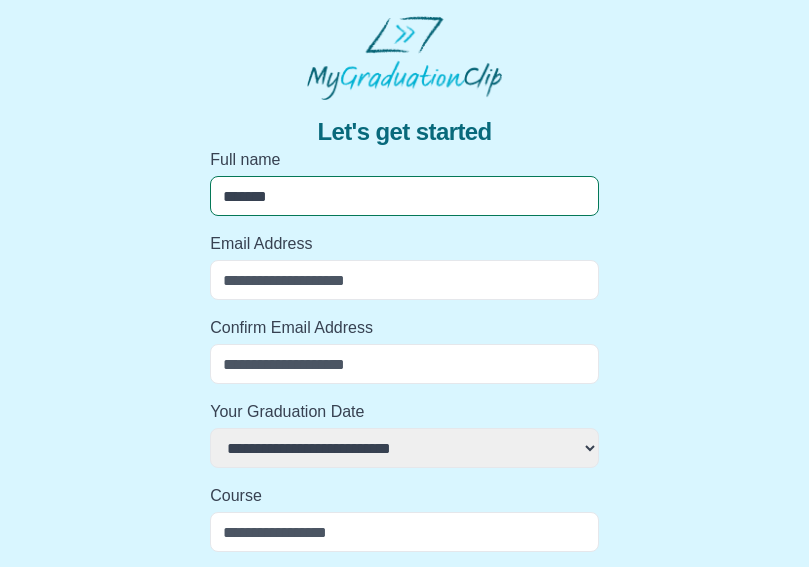 select 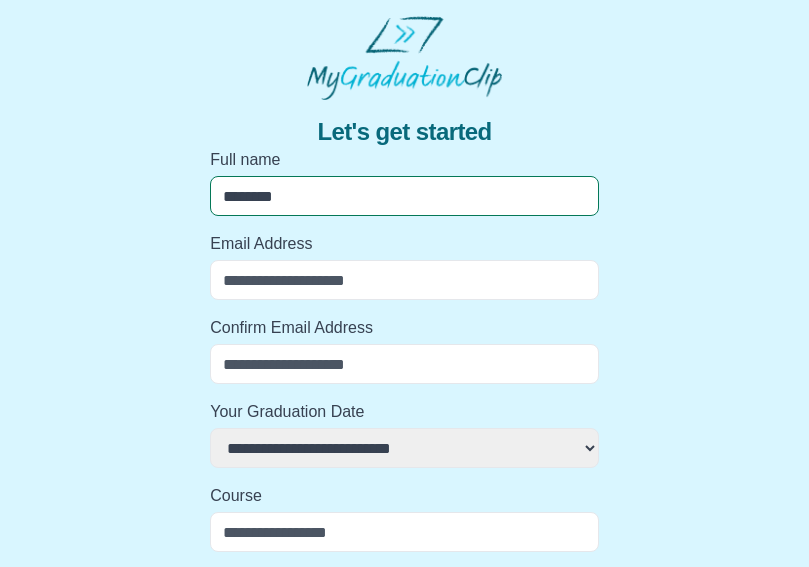 select 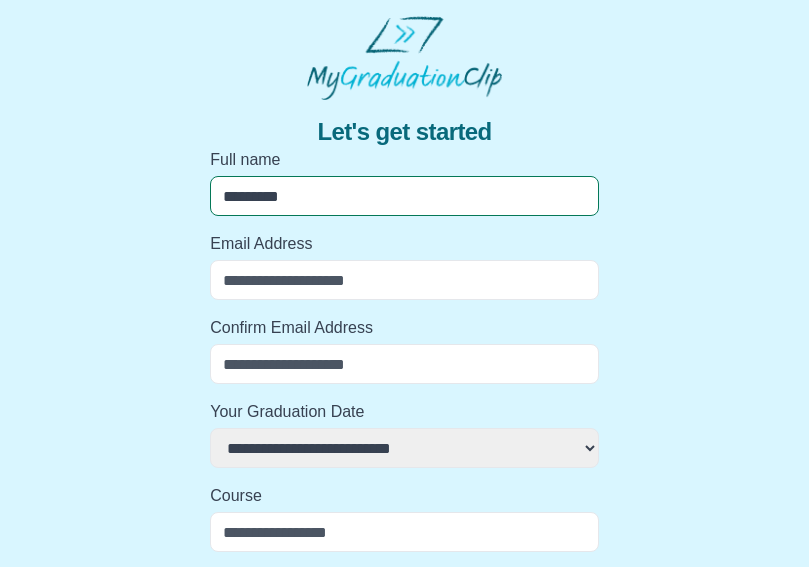 select 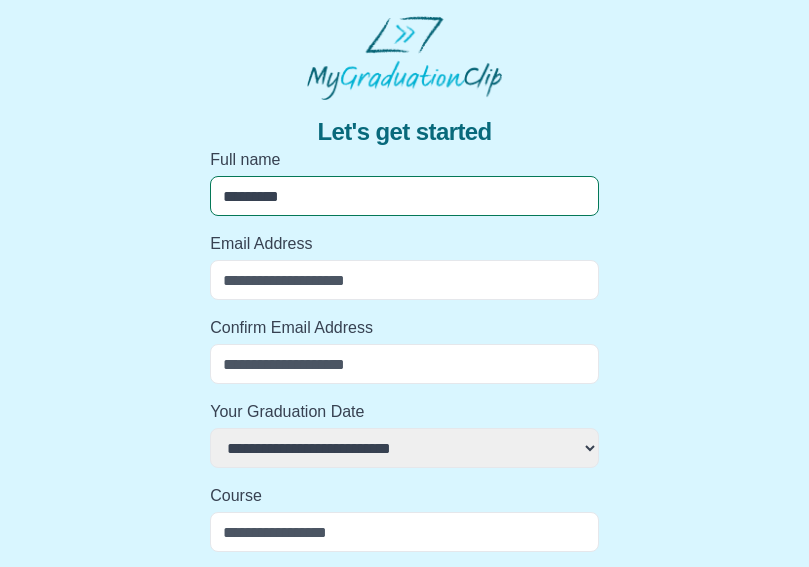 type on "**********" 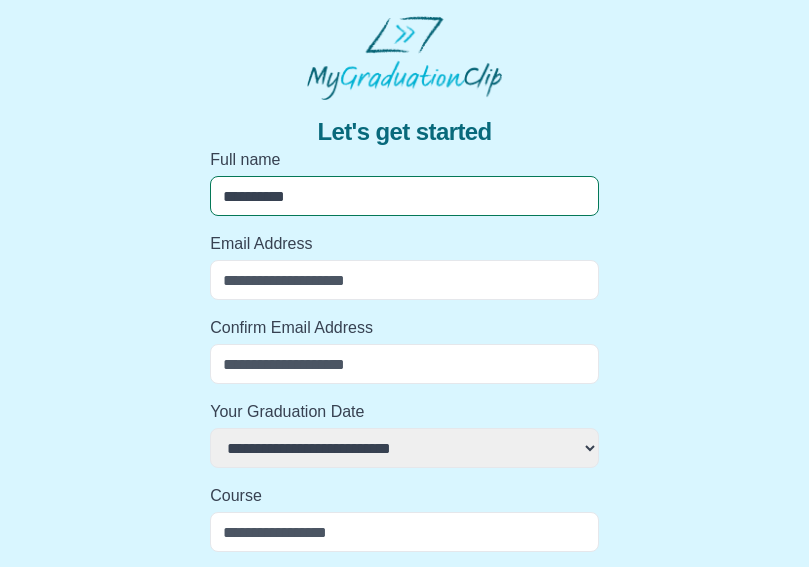select 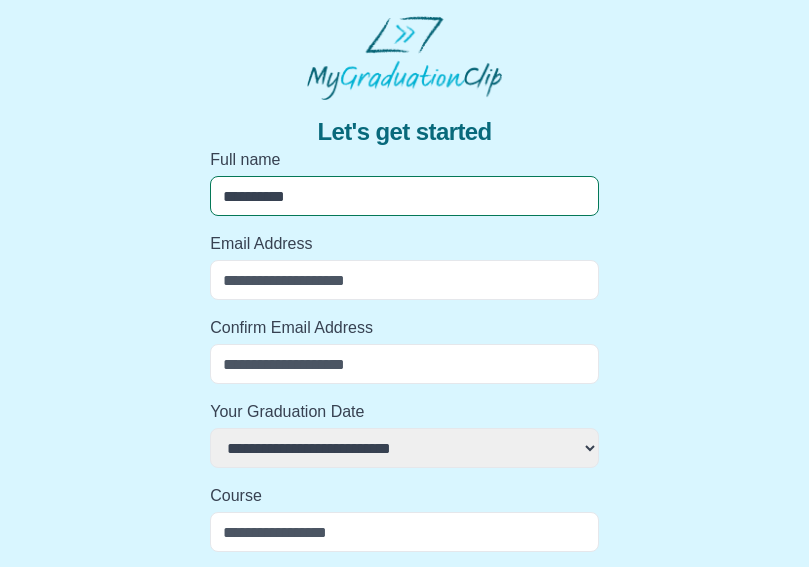 type on "**********" 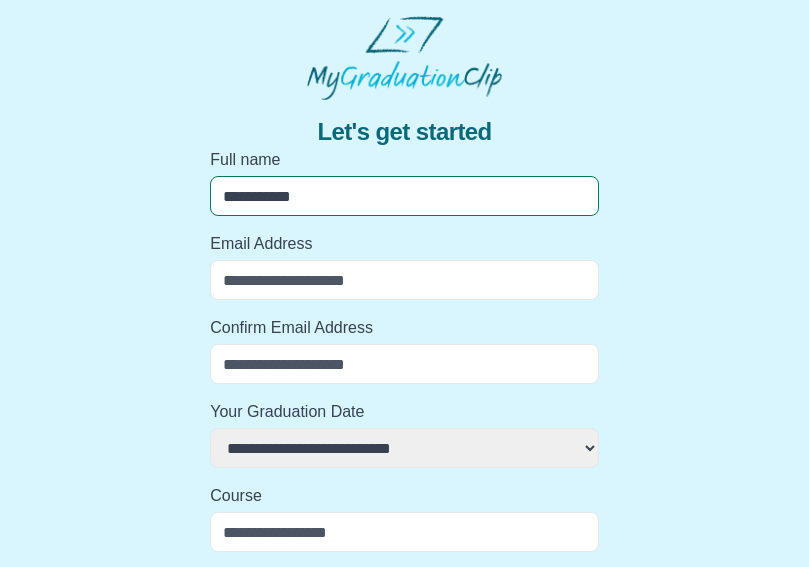 select 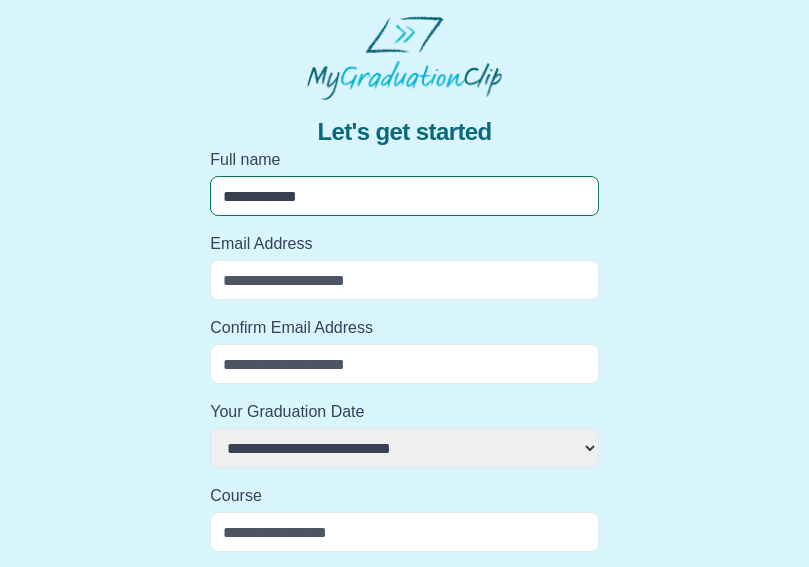 select 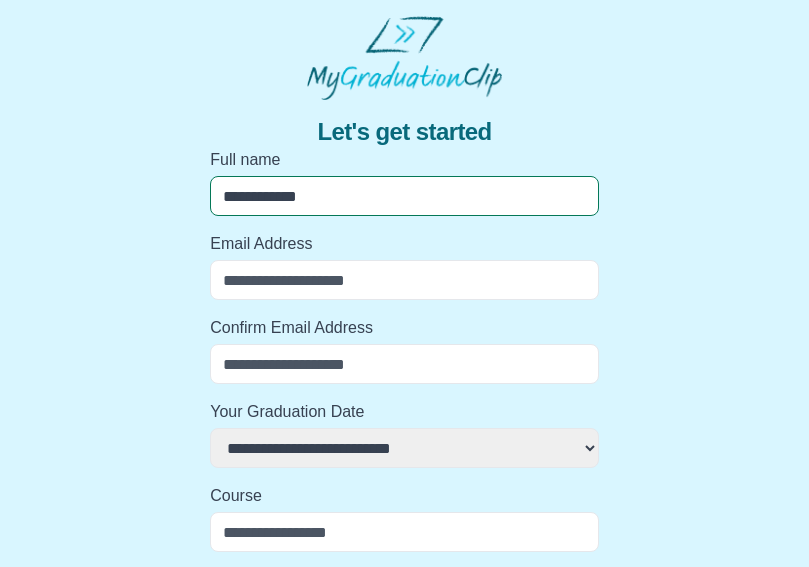 type on "**********" 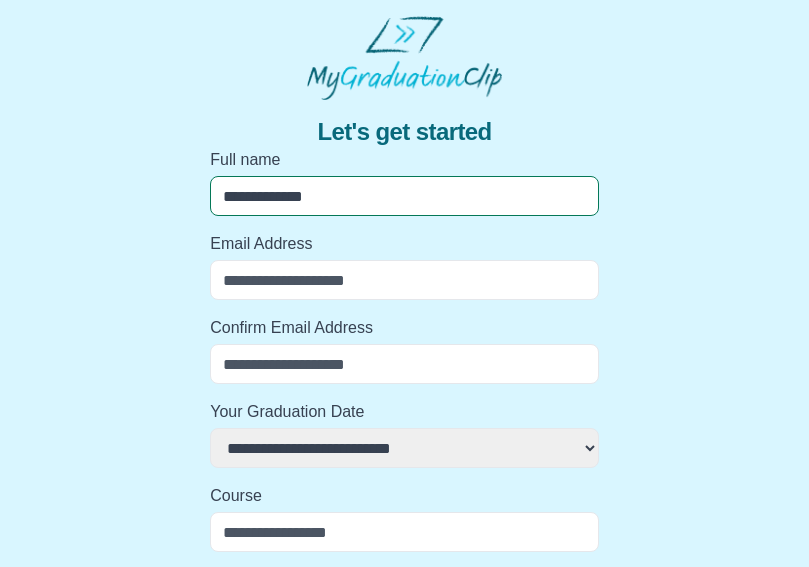 select 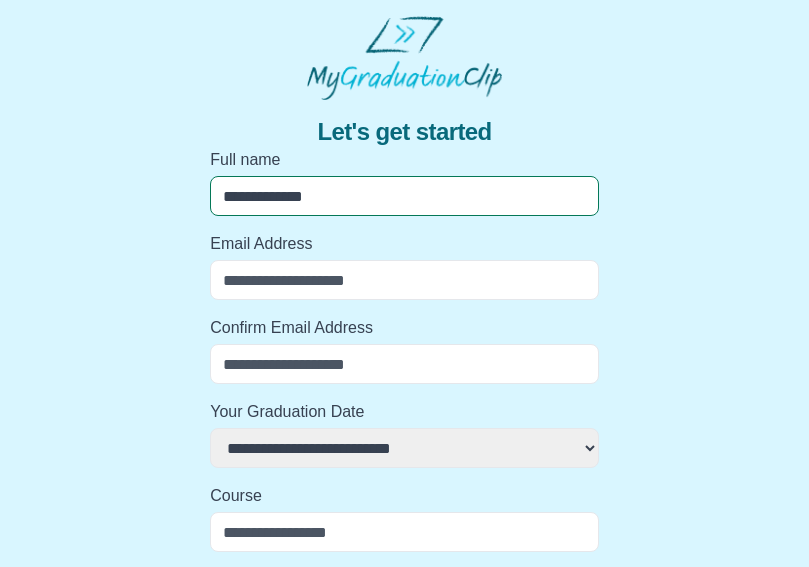 type on "**********" 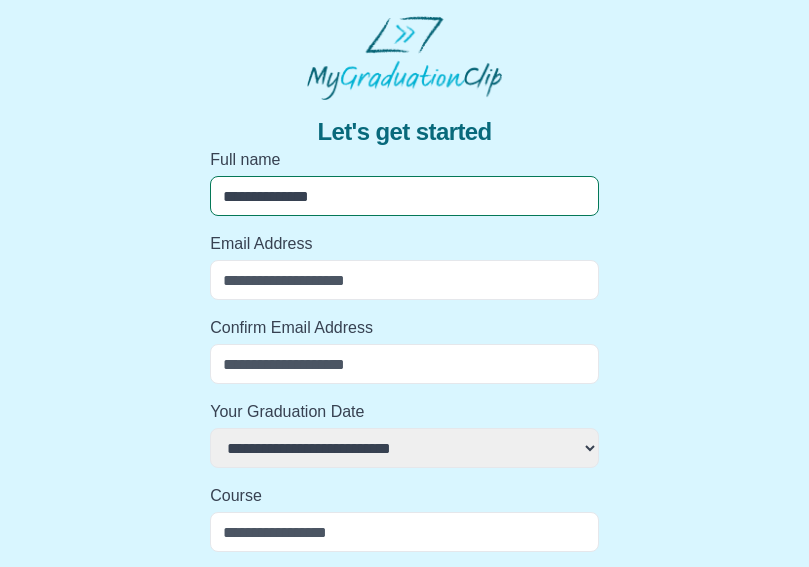 select 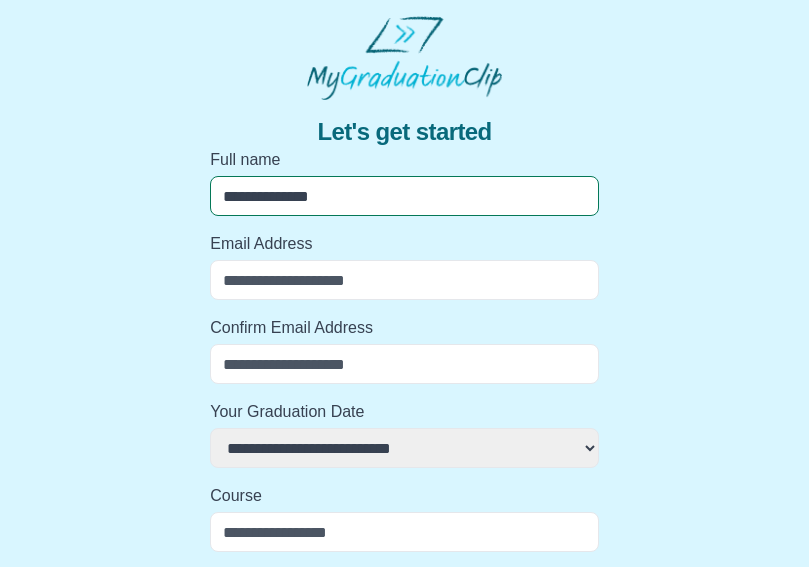type on "**********" 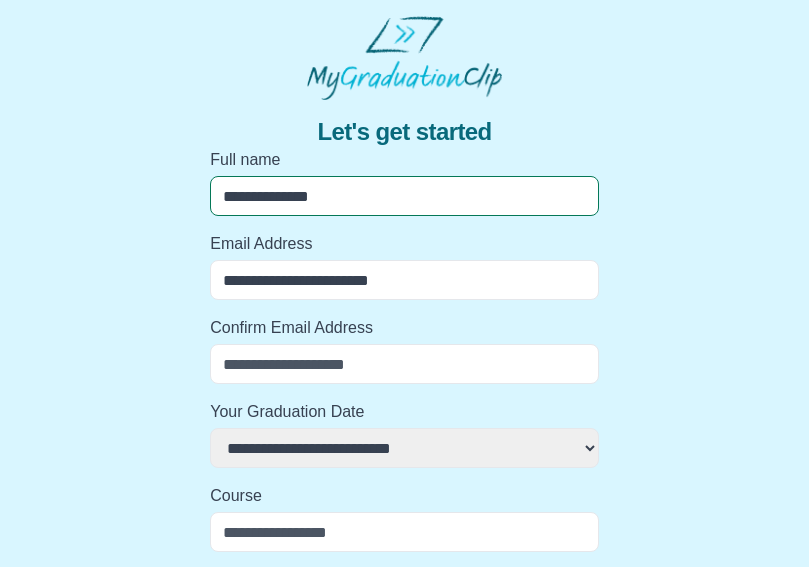 select 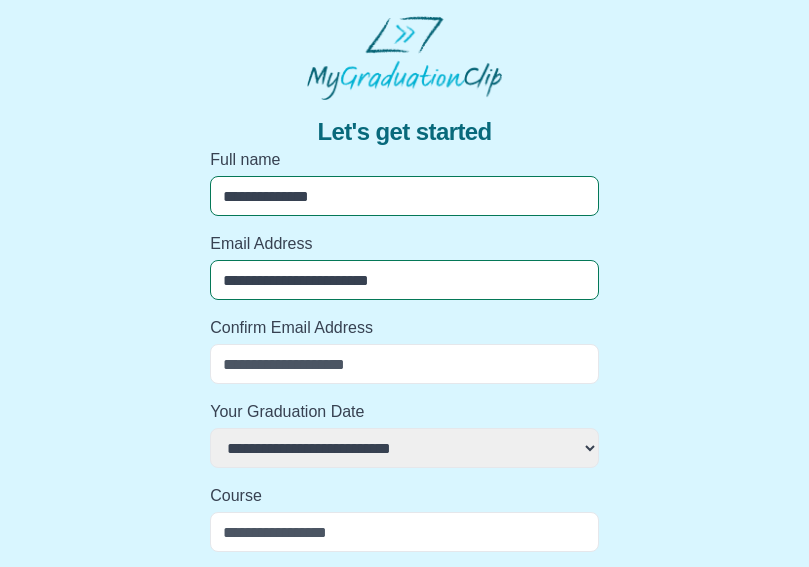 select 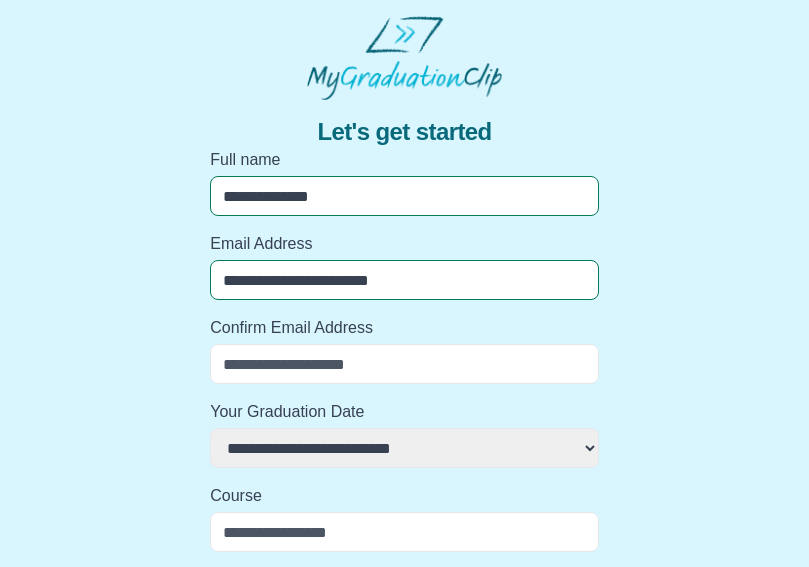 click on "Confirm Email Address" at bounding box center (404, 364) 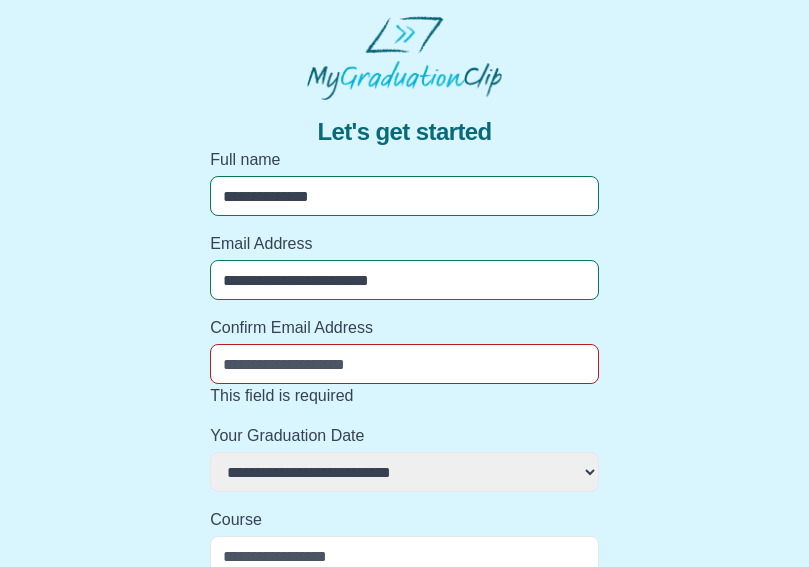 type on "**********" 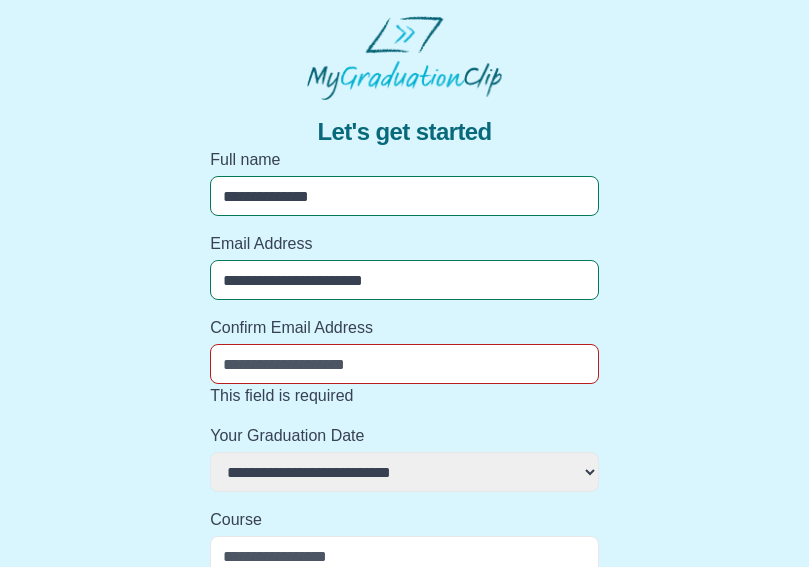 select 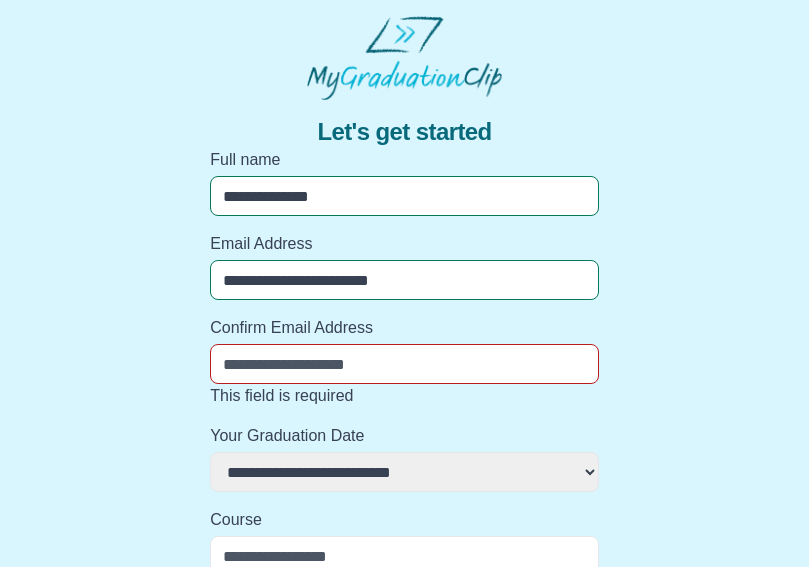 select 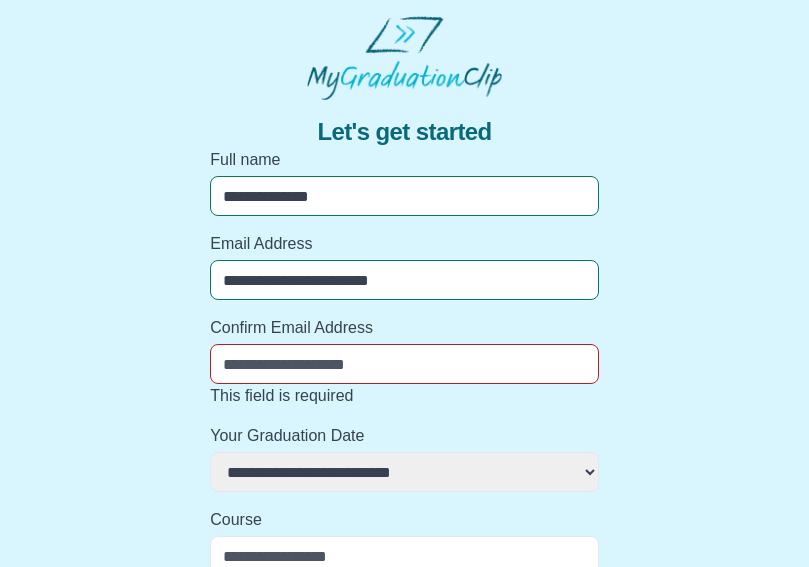type on "*" 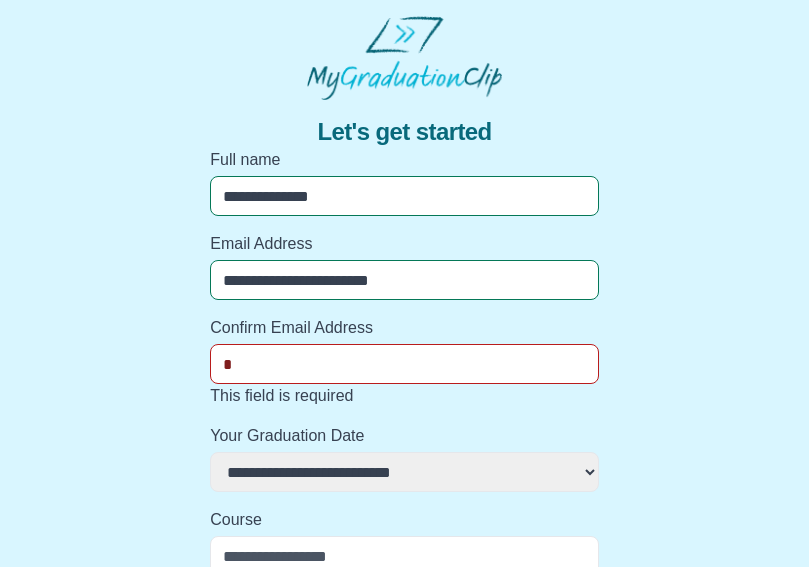 select 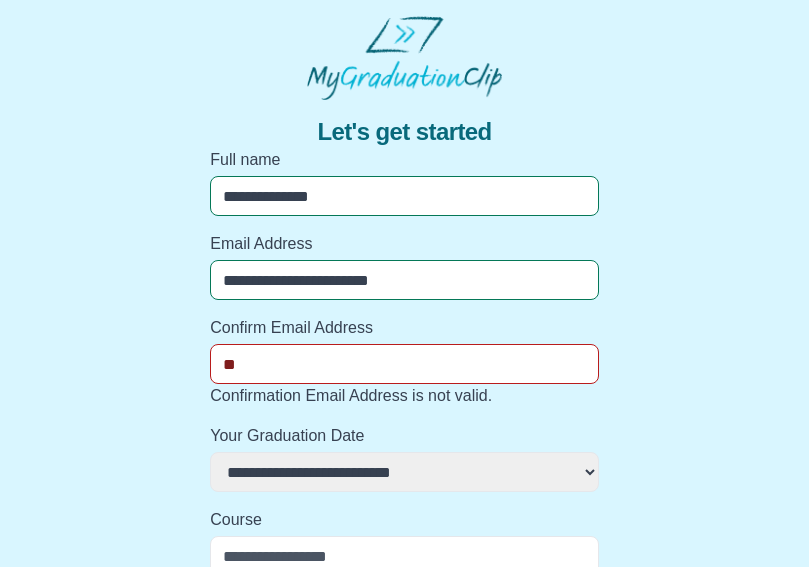 select 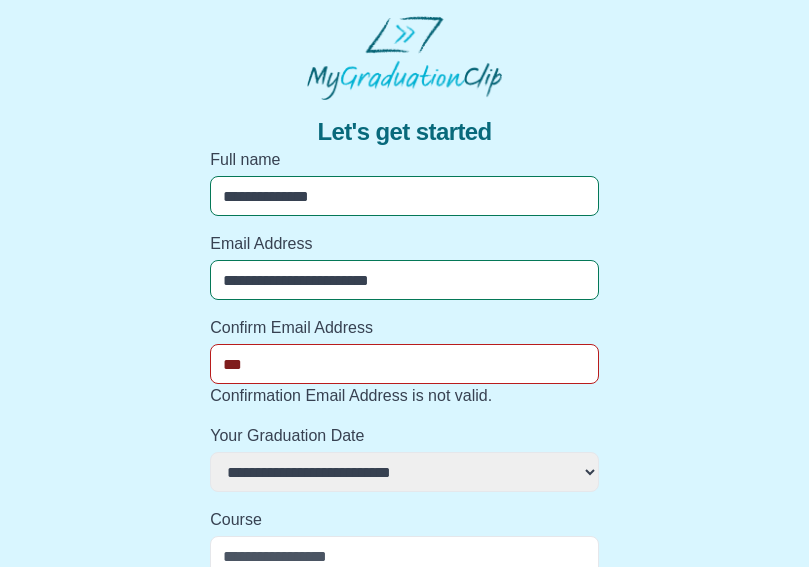 select 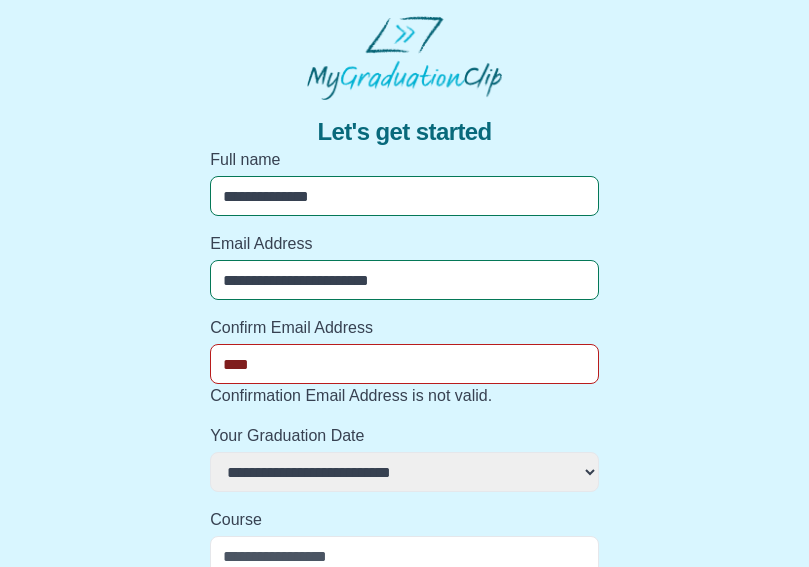 select 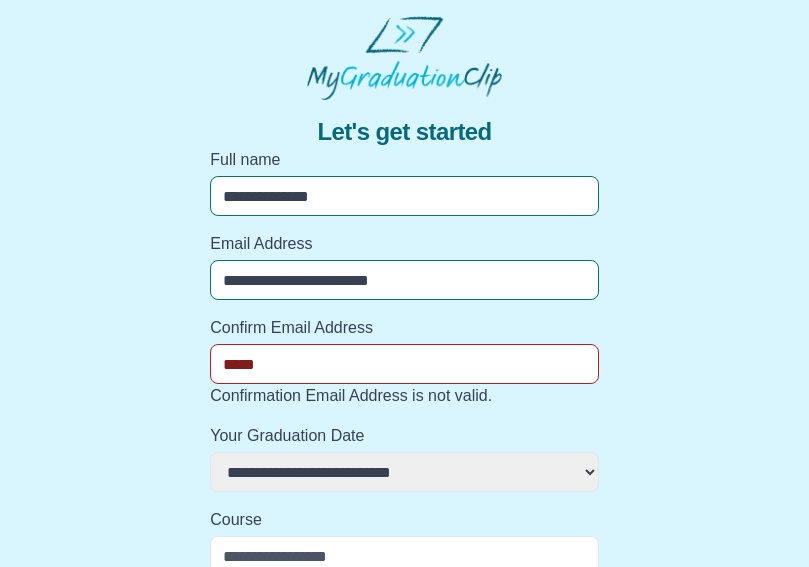 select 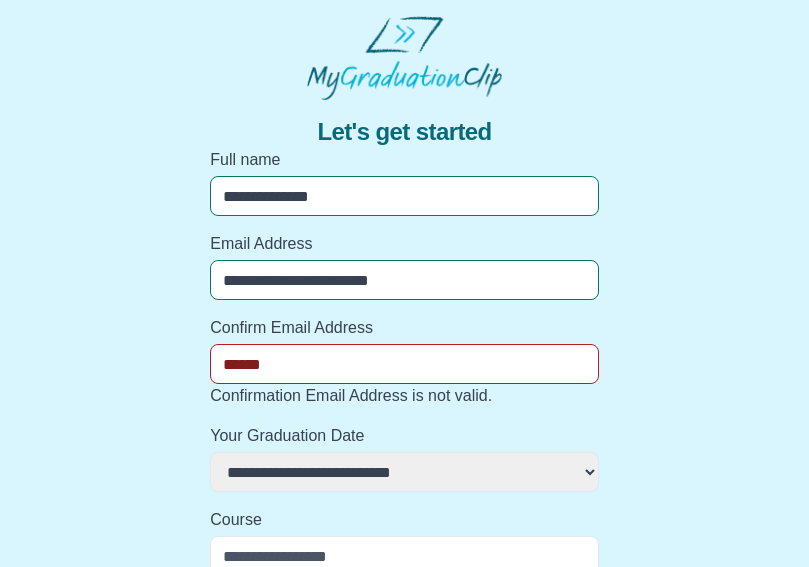 select 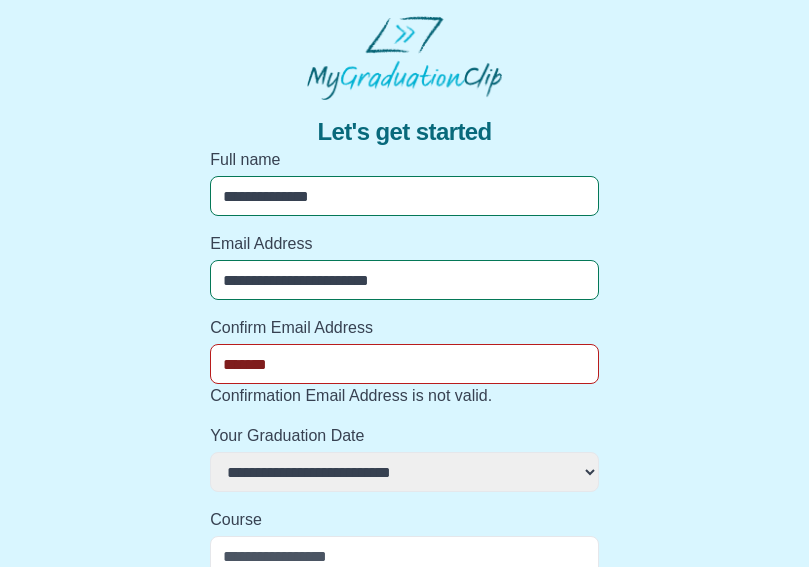 select 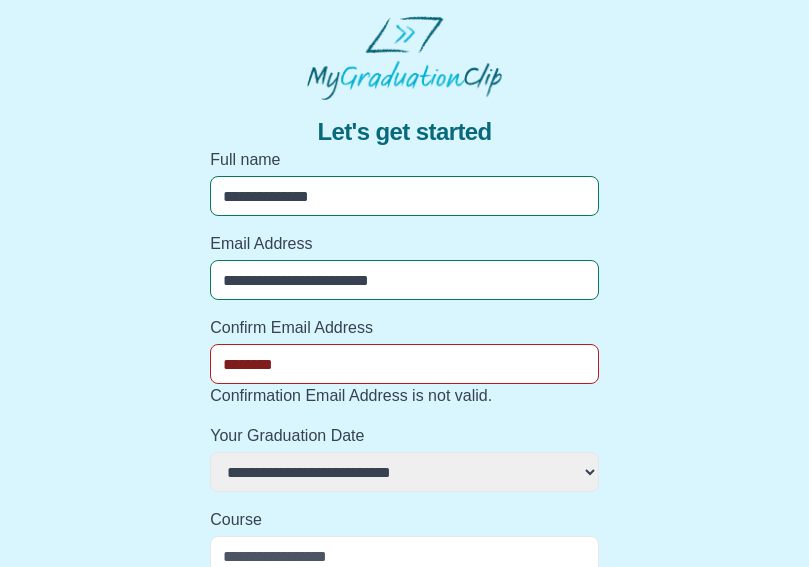 select 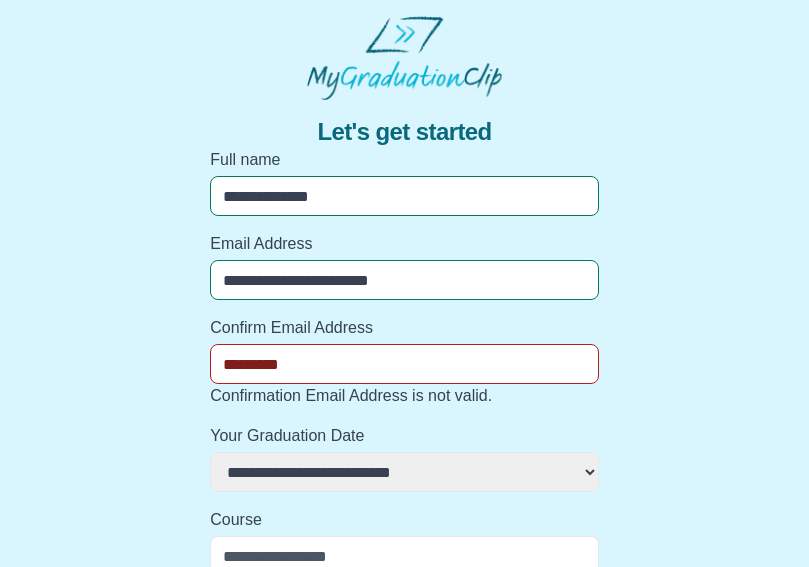 select 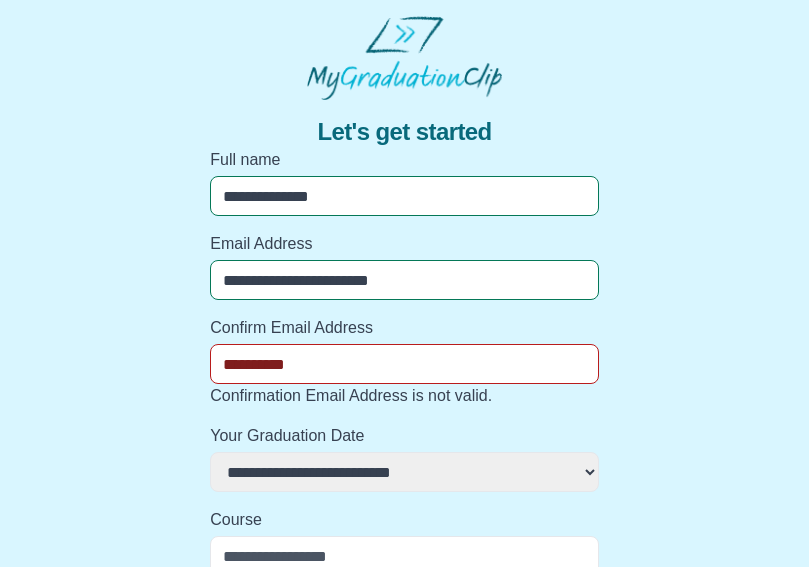 select 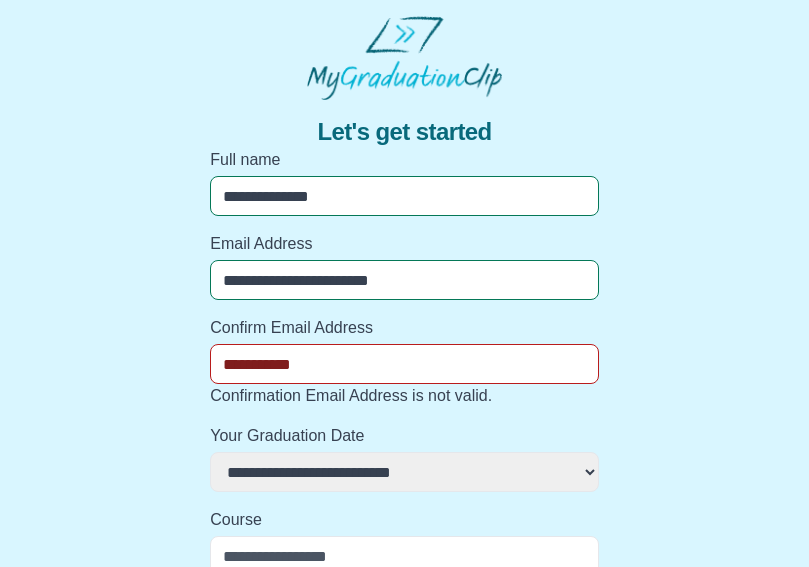 select 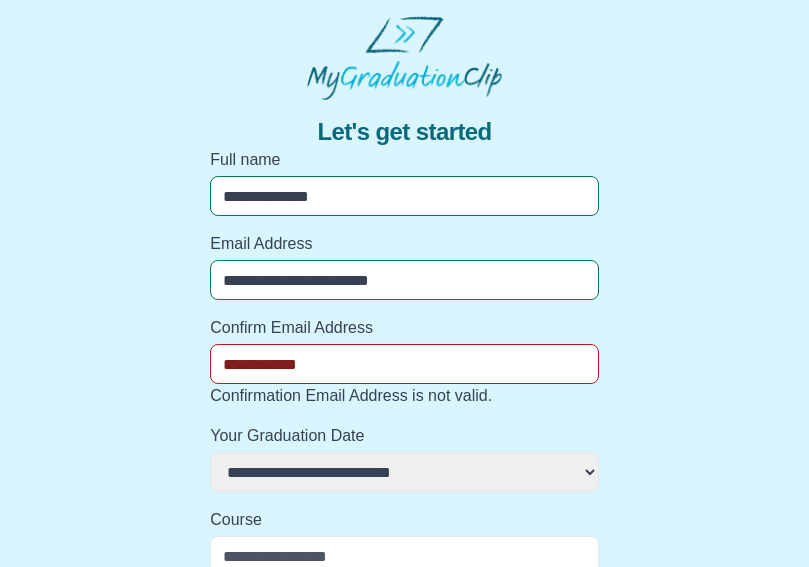 select 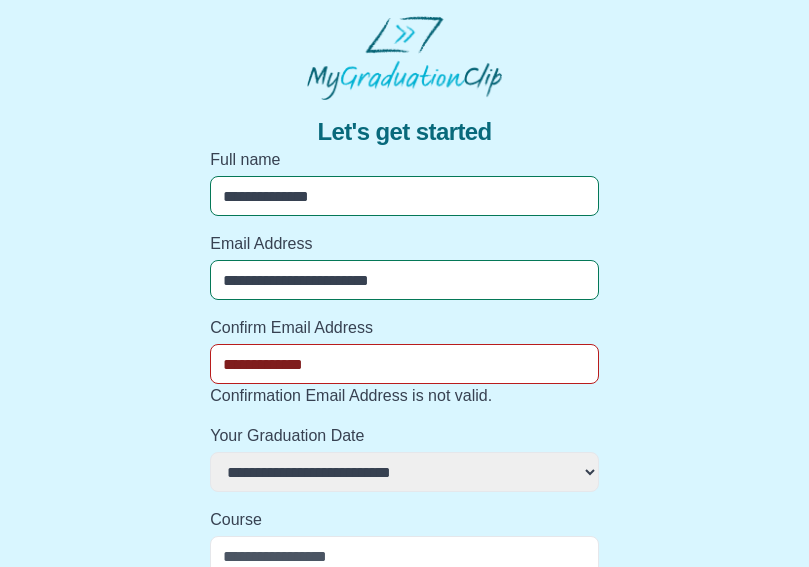 select 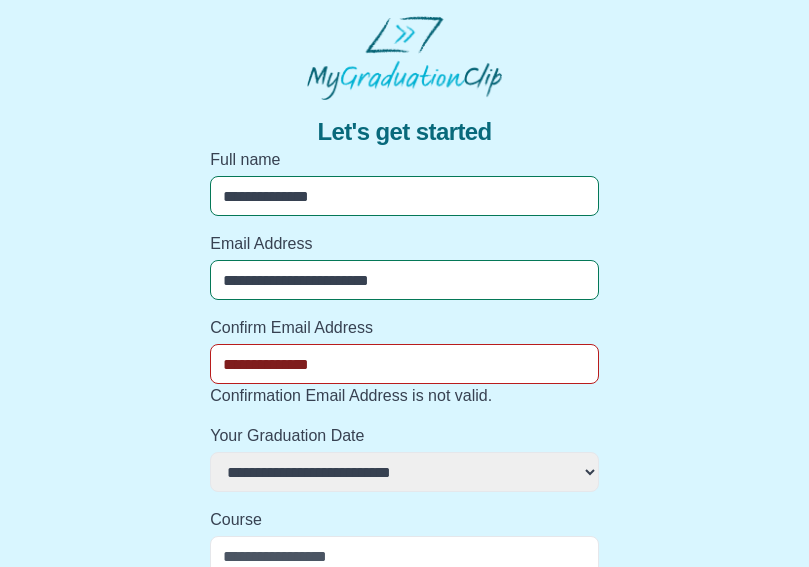 select 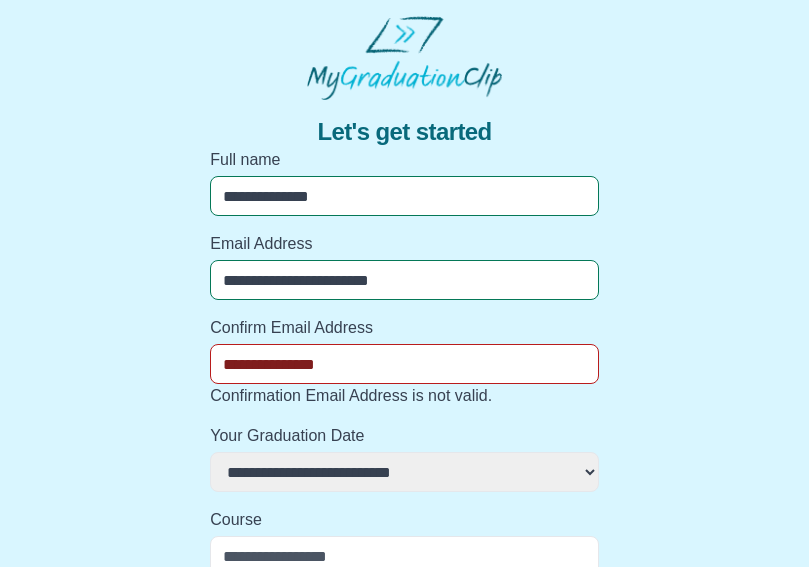 select 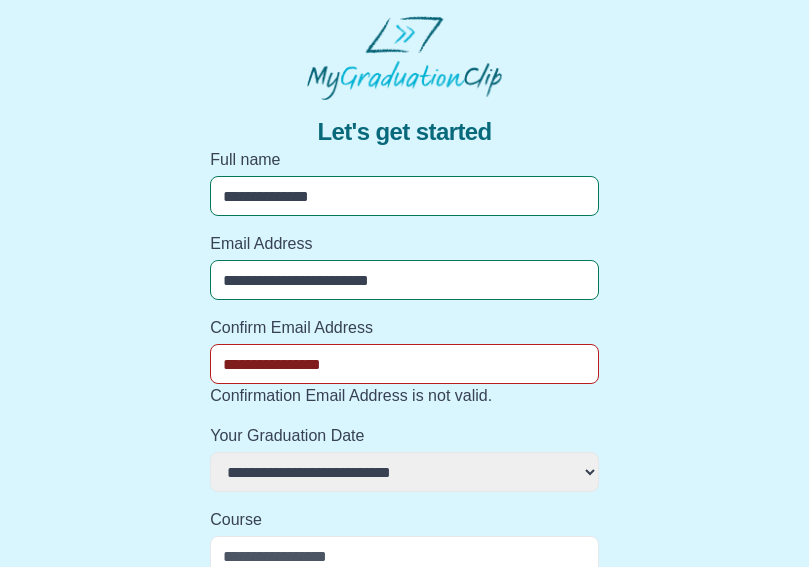select 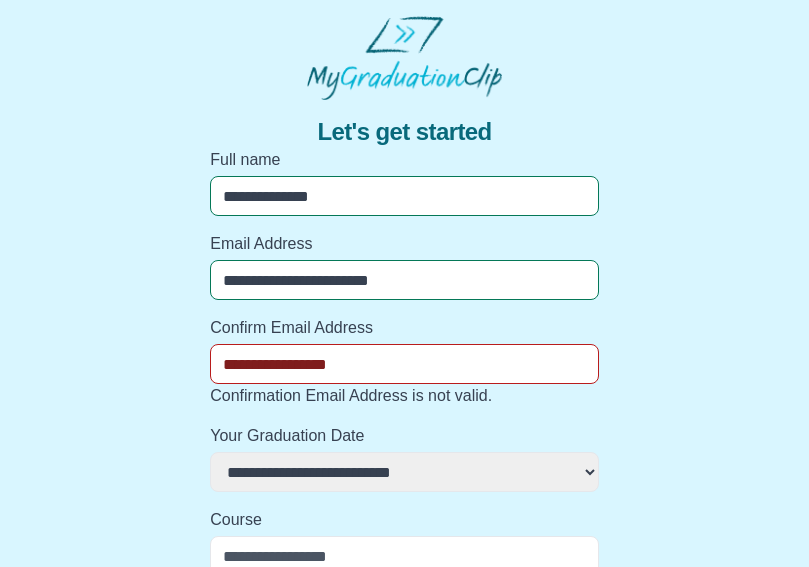 select 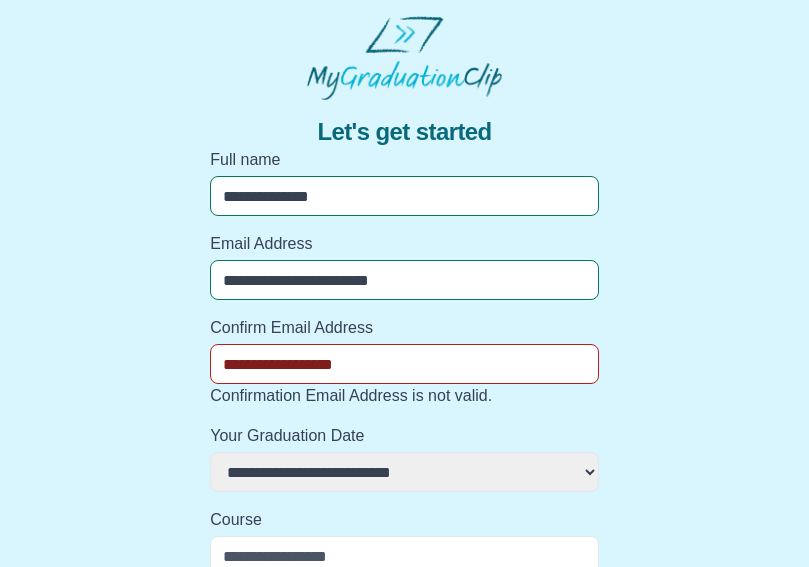 select 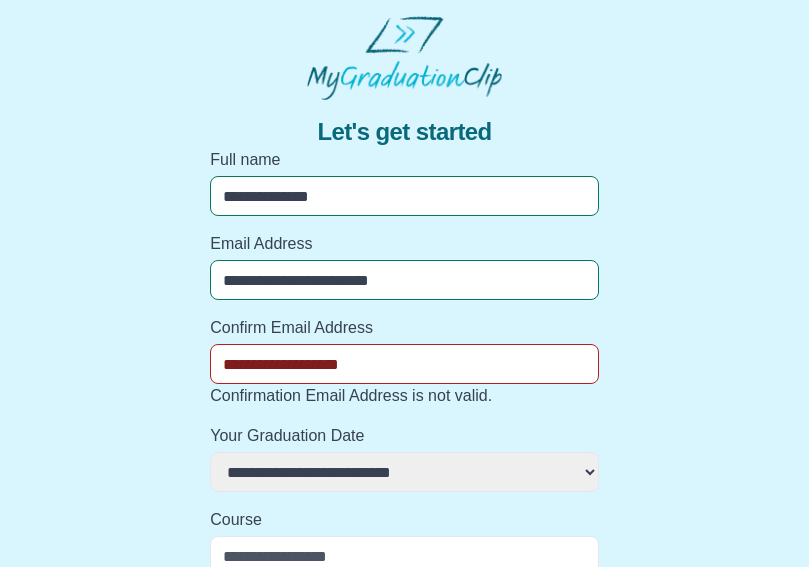 select 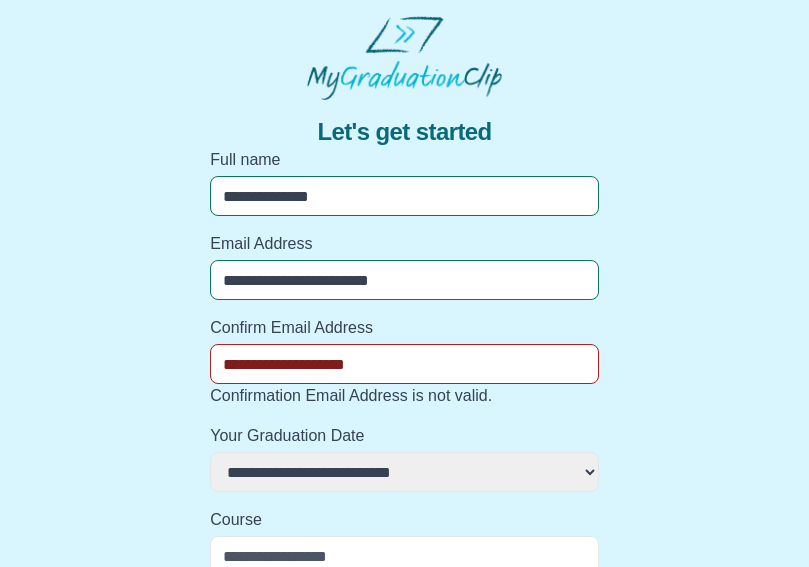 select 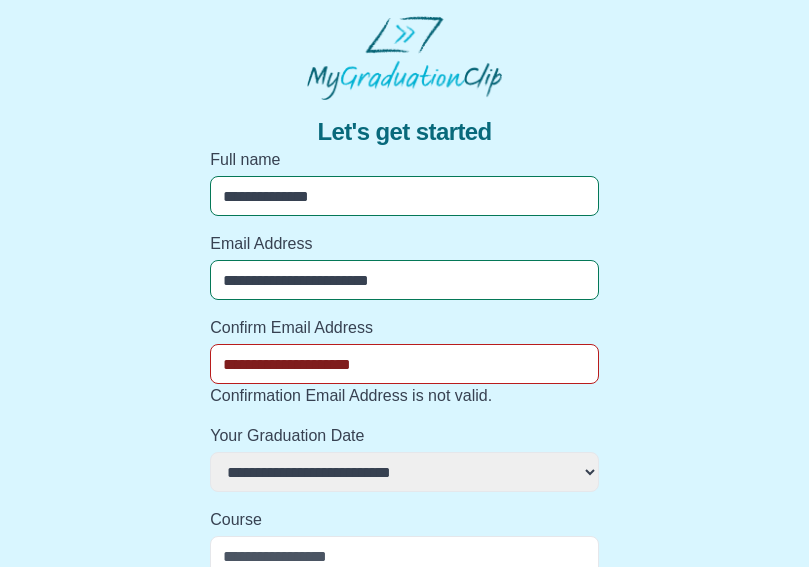 select 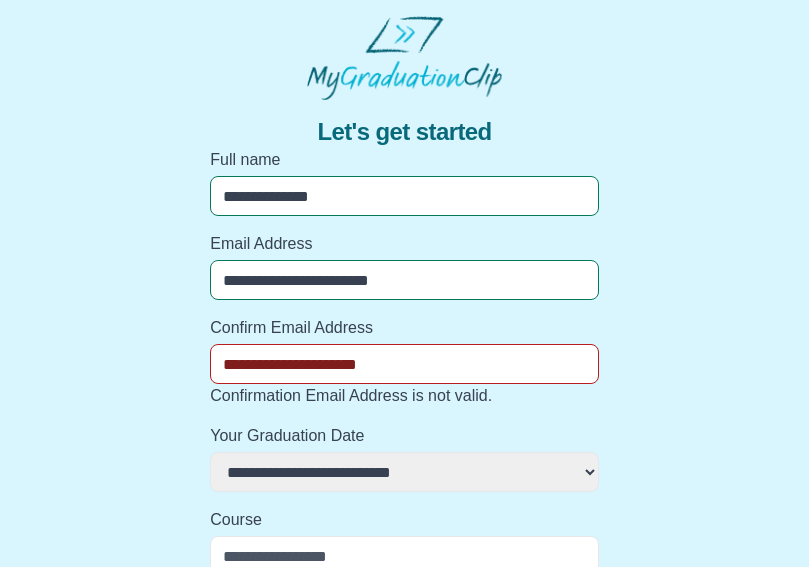select 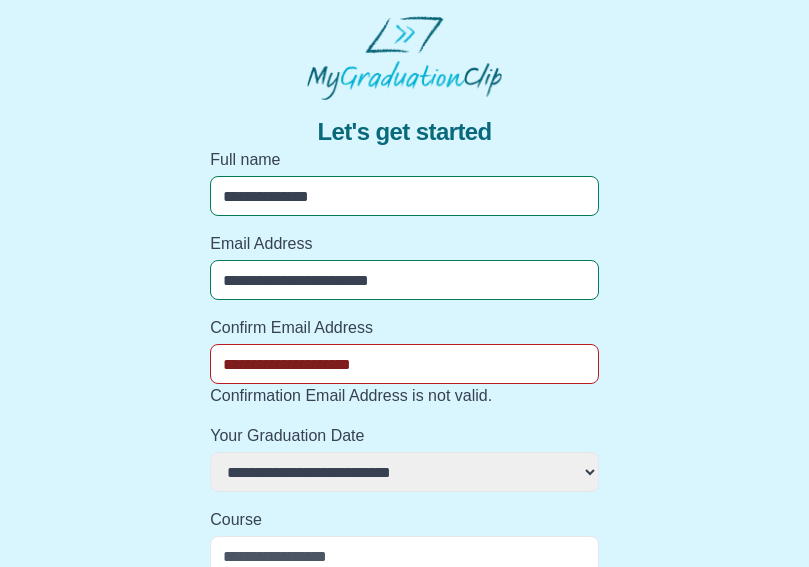 select 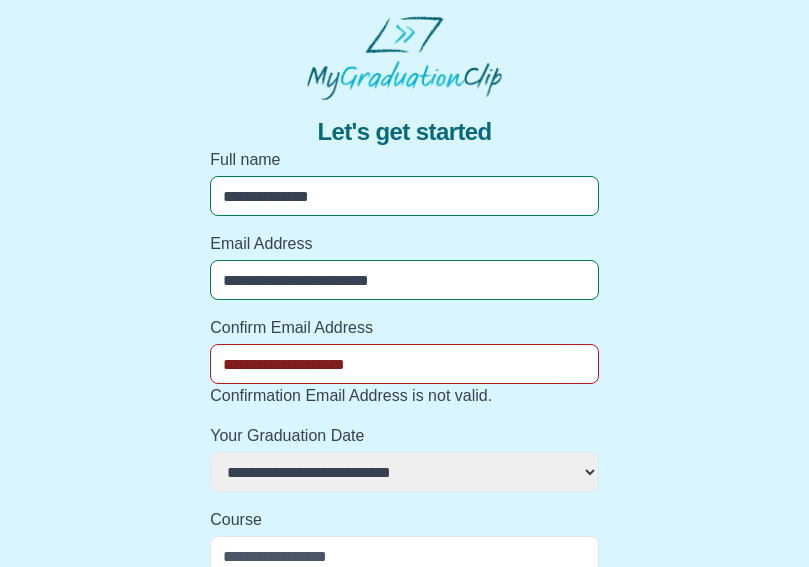 select 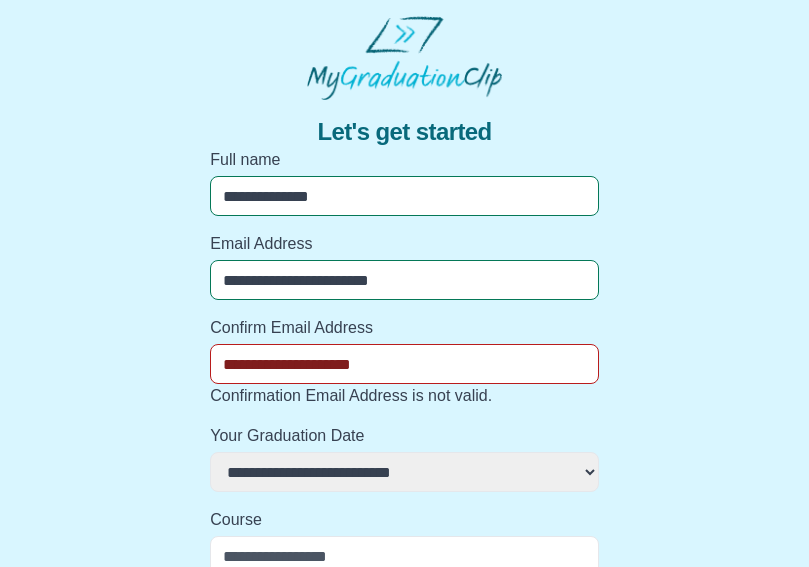 select 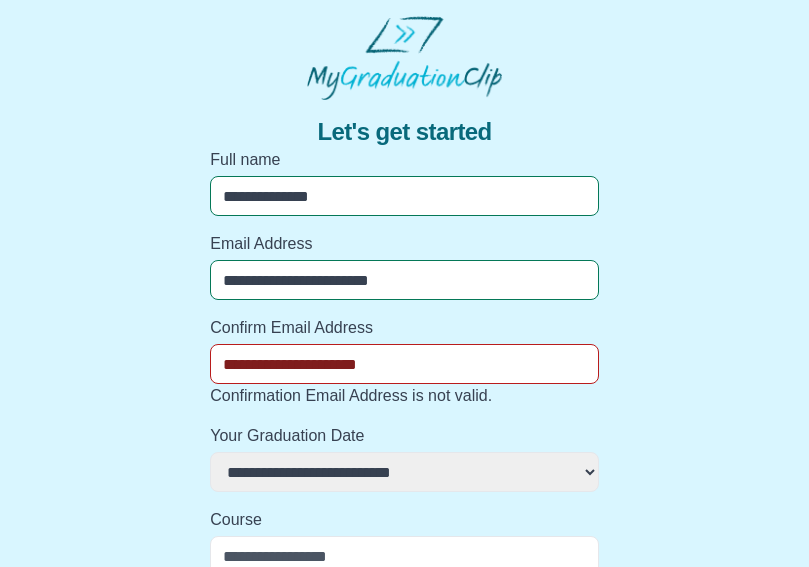 select 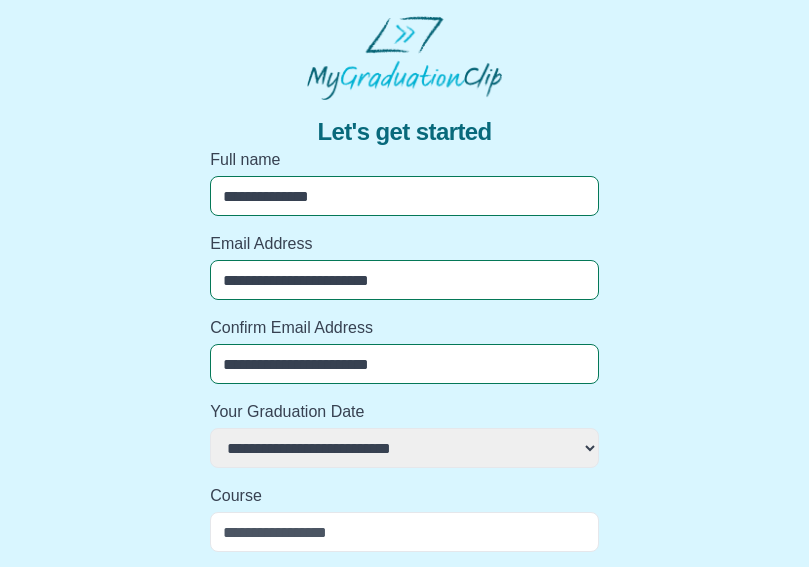 click on "**********" at bounding box center [404, 448] 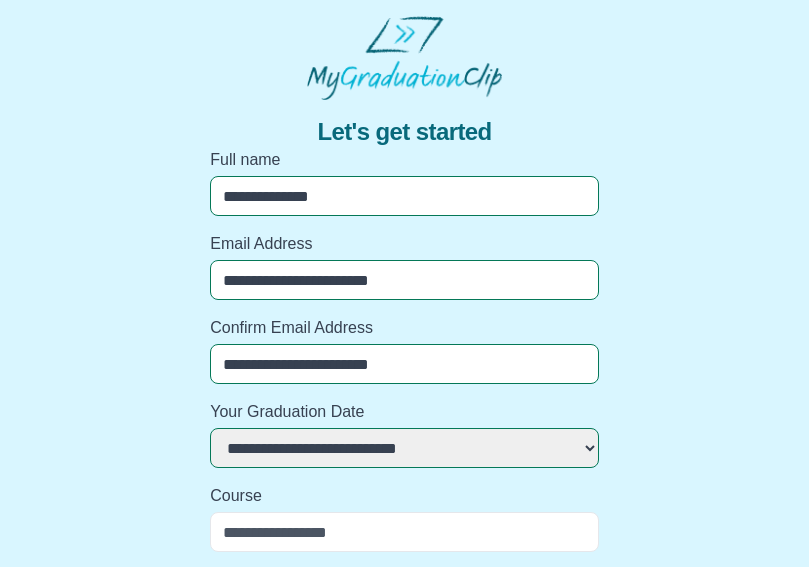 click on "**********" at bounding box center (404, 805) 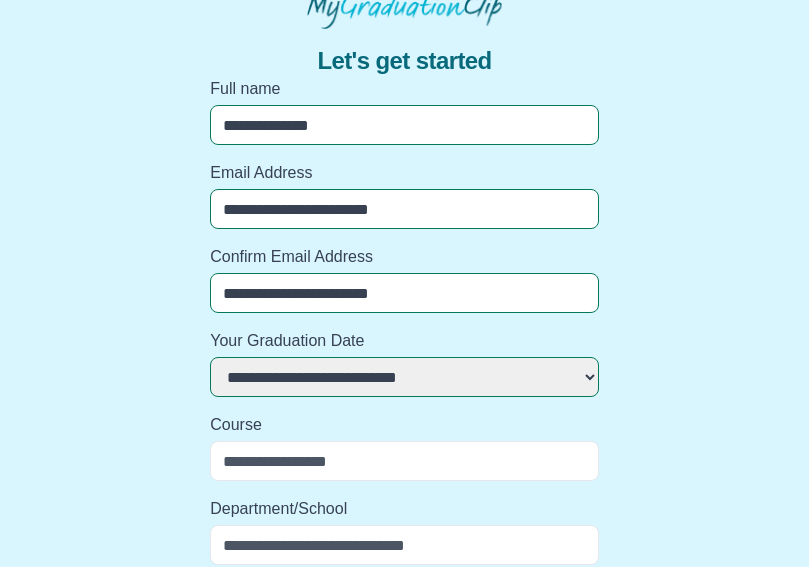 scroll, scrollTop: 79, scrollLeft: 0, axis: vertical 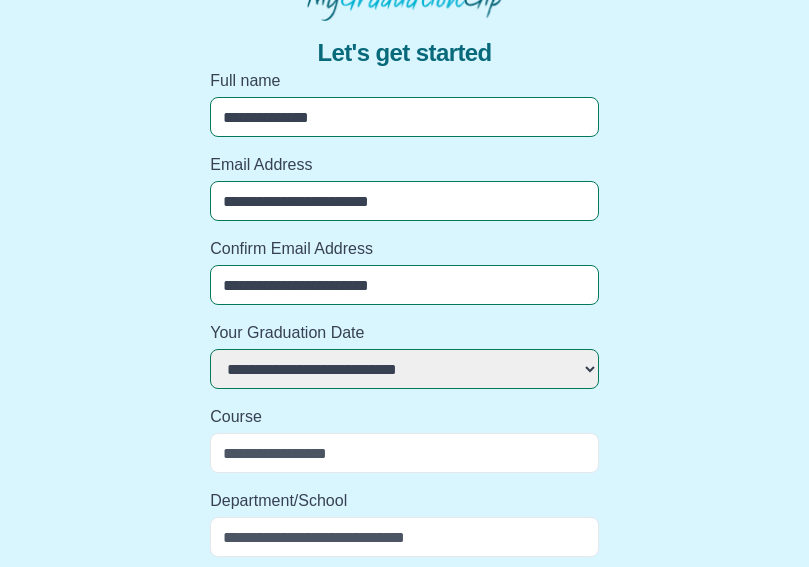 click on "Course" at bounding box center [404, 453] 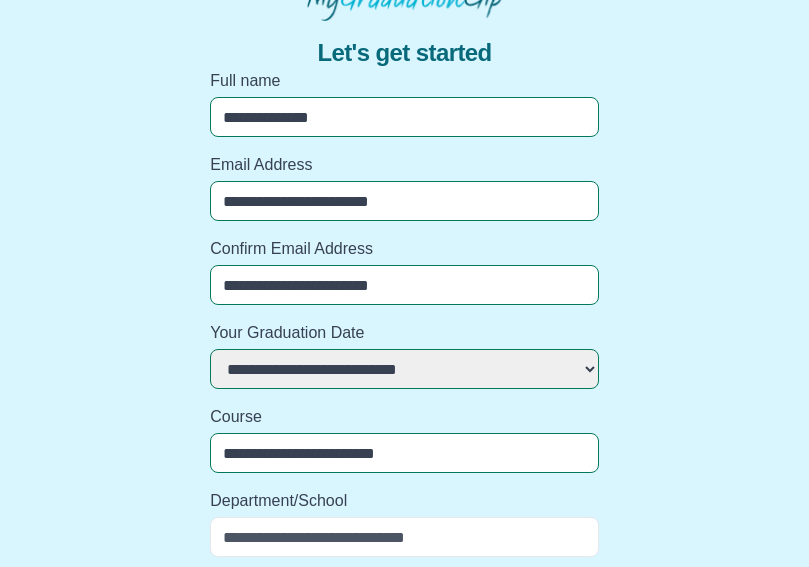 click on "Department/School" at bounding box center [404, 537] 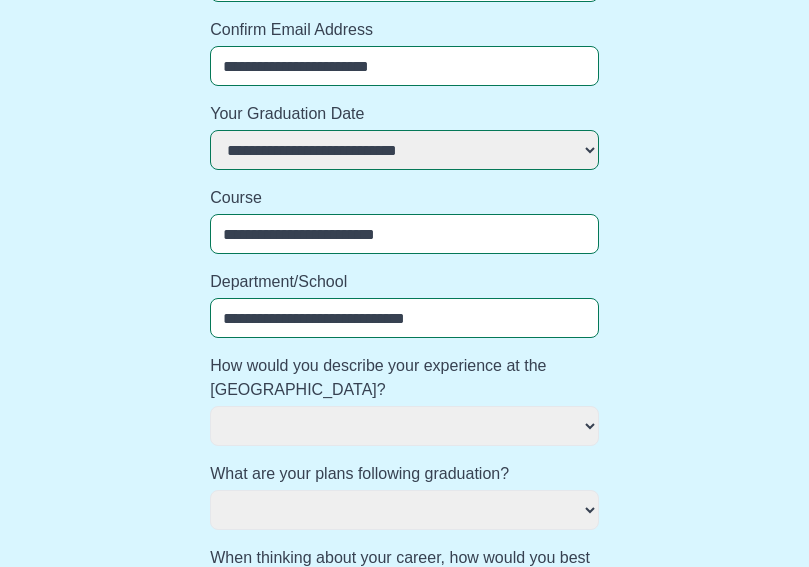 scroll, scrollTop: 306, scrollLeft: 0, axis: vertical 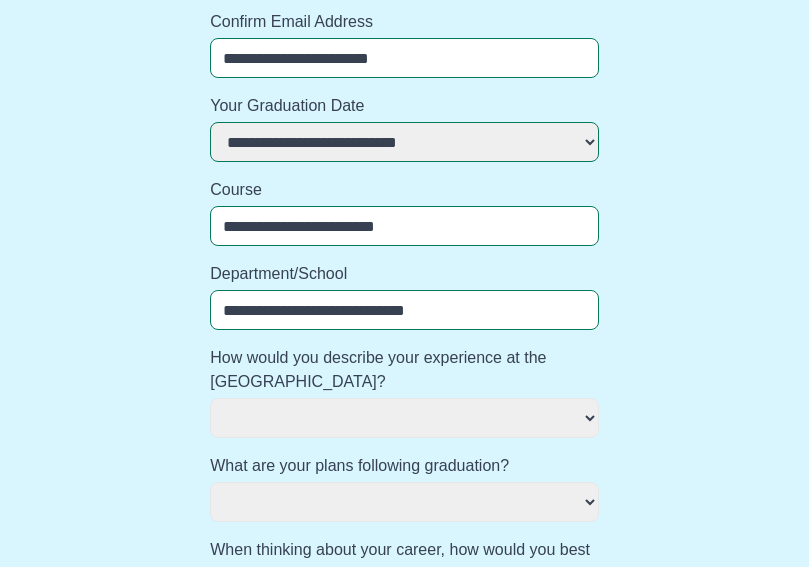 click on "**********" at bounding box center [404, 418] 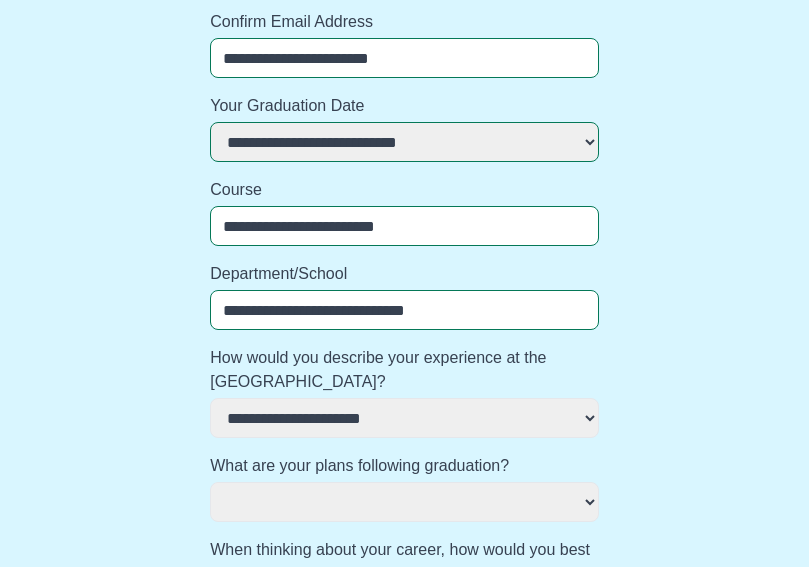 click on "**********" at bounding box center (404, 488) 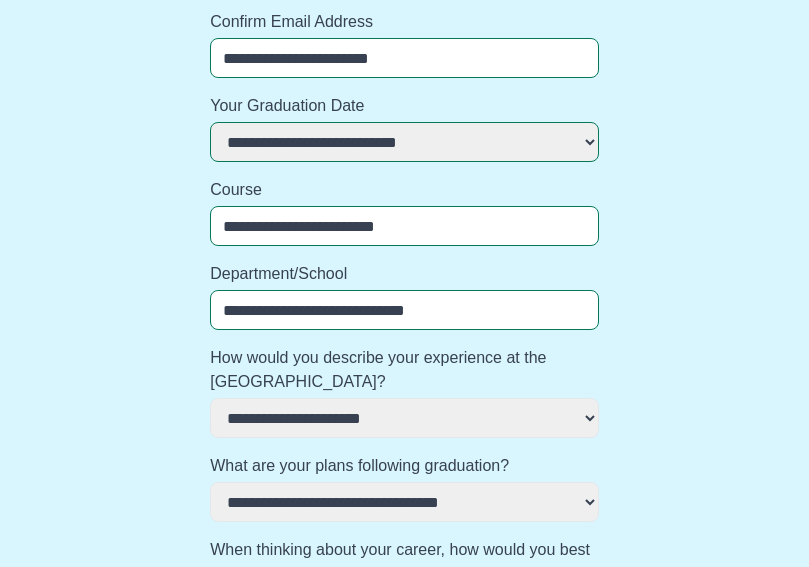 click on "**********" at bounding box center (404, 488) 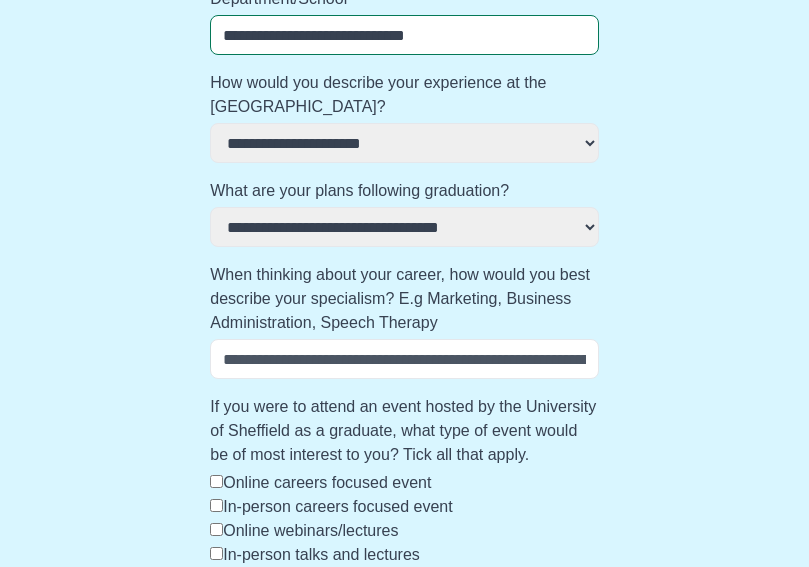scroll, scrollTop: 584, scrollLeft: 0, axis: vertical 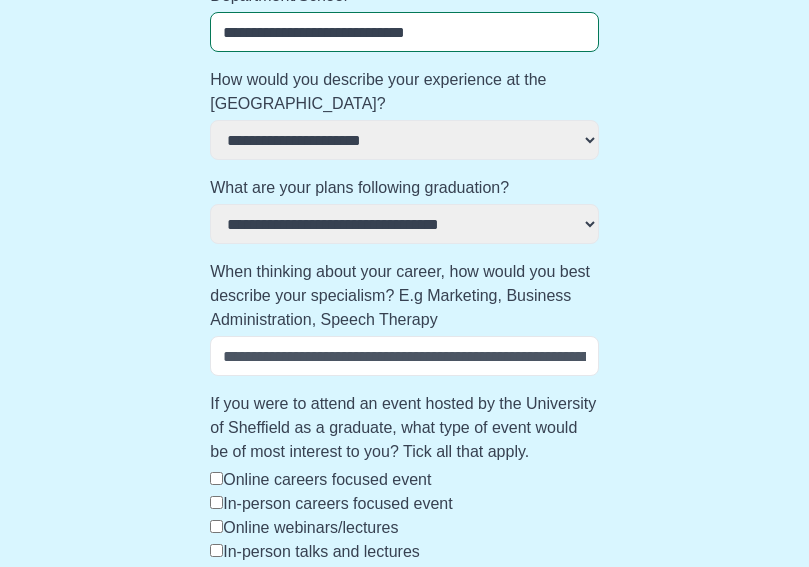 click on "When thinking about your career, how would you best describe your specialism? E.g Marketing, Business Administration, Speech Therapy" at bounding box center [404, 356] 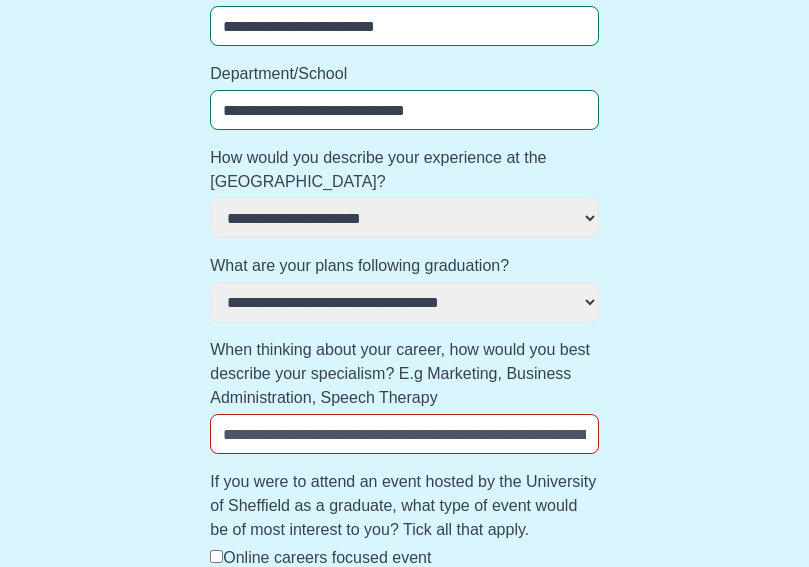 scroll, scrollTop: 510, scrollLeft: 0, axis: vertical 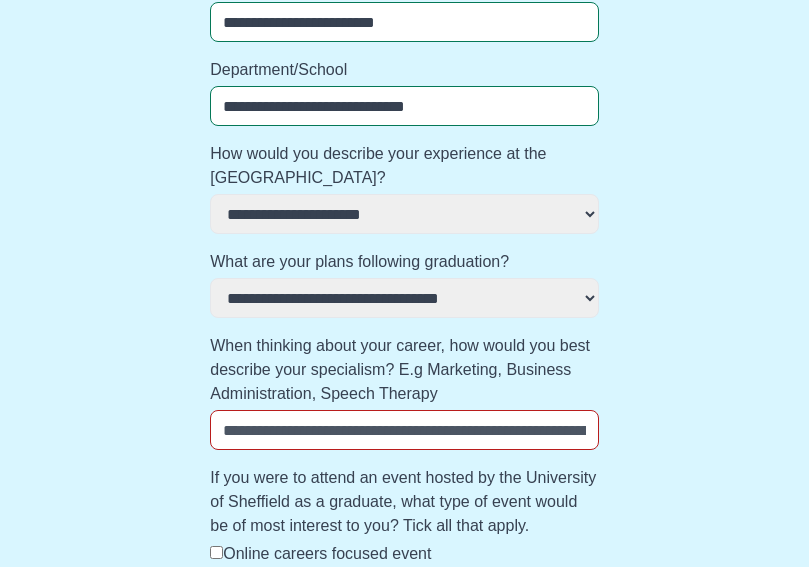 click on "When thinking about your career, how would you best describe your specialism? E.g Marketing, Business Administration, Speech Therapy" at bounding box center [404, 430] 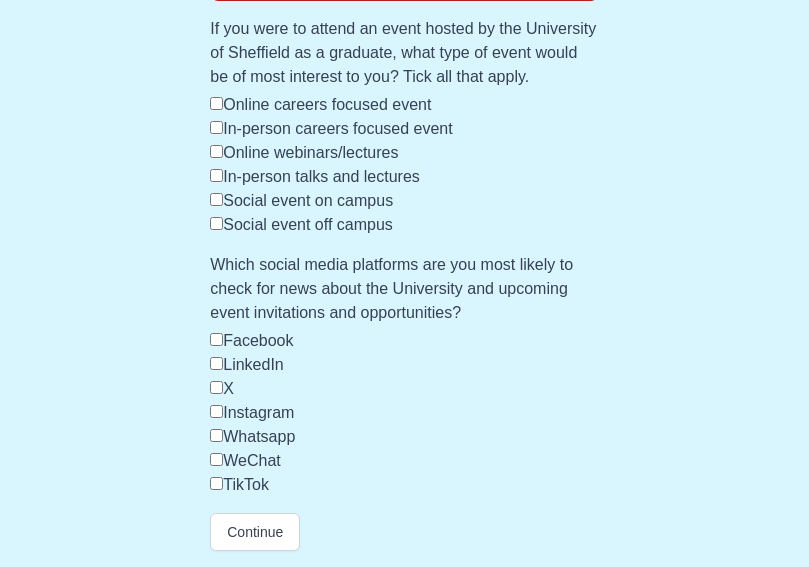 scroll, scrollTop: 983, scrollLeft: 0, axis: vertical 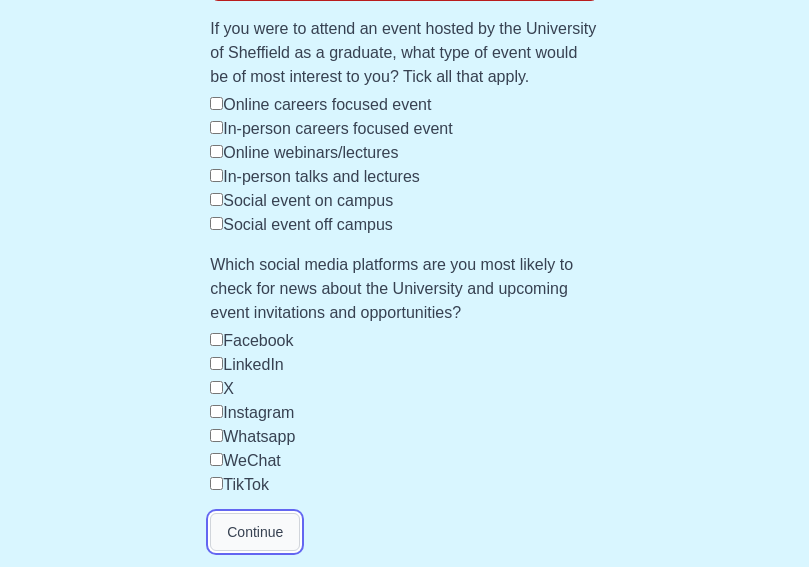 click on "Continue" at bounding box center [255, 532] 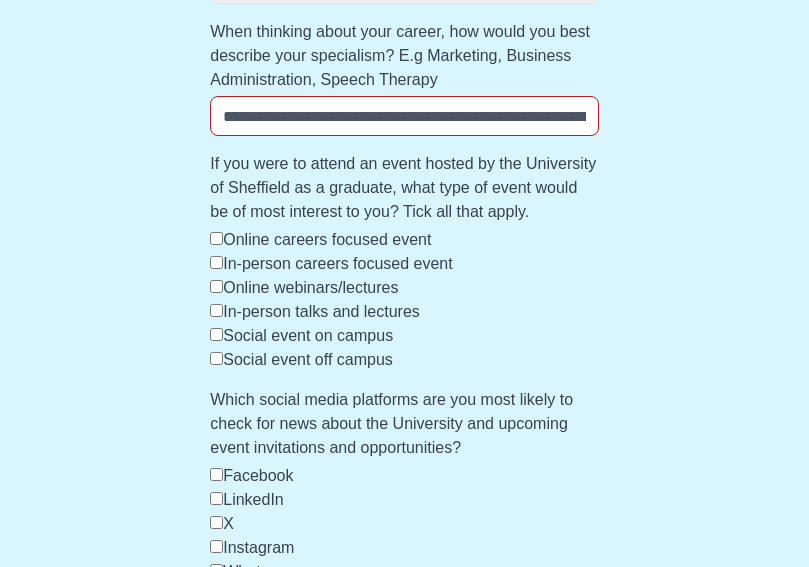 scroll, scrollTop: 983, scrollLeft: 0, axis: vertical 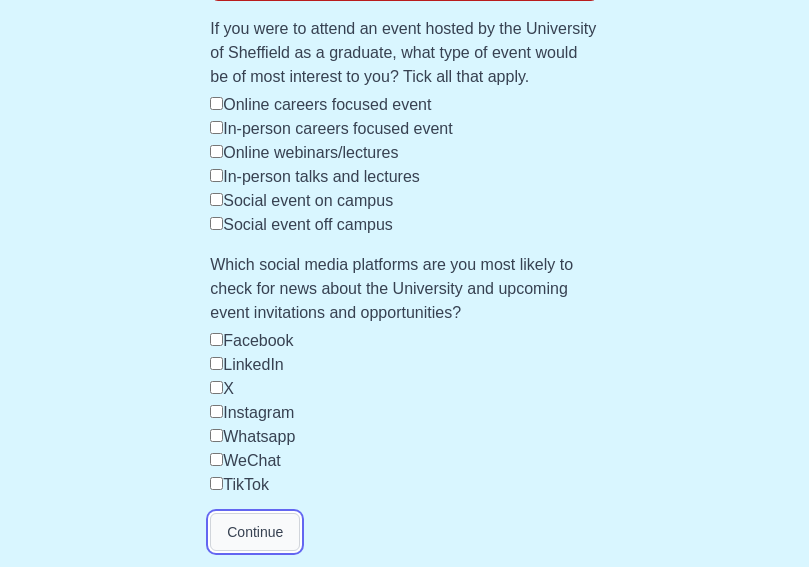 click on "Continue" at bounding box center [255, 532] 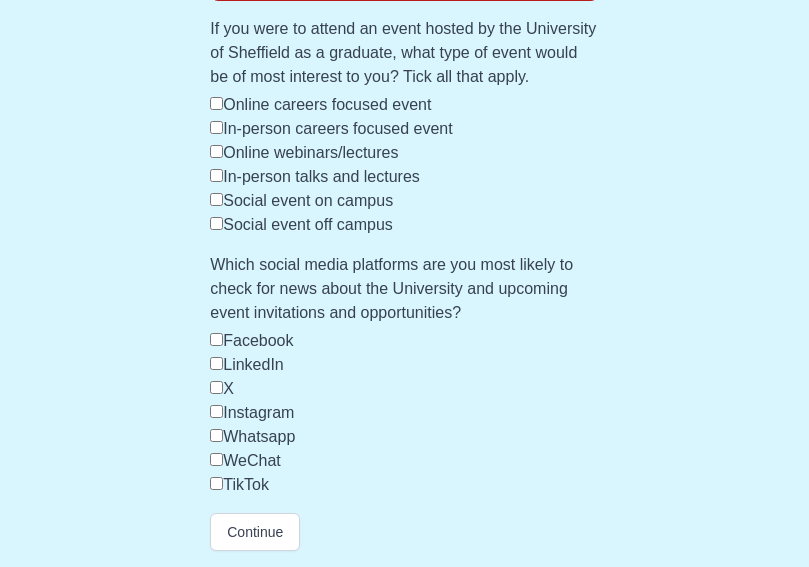 click on "**********" at bounding box center [404, -154] 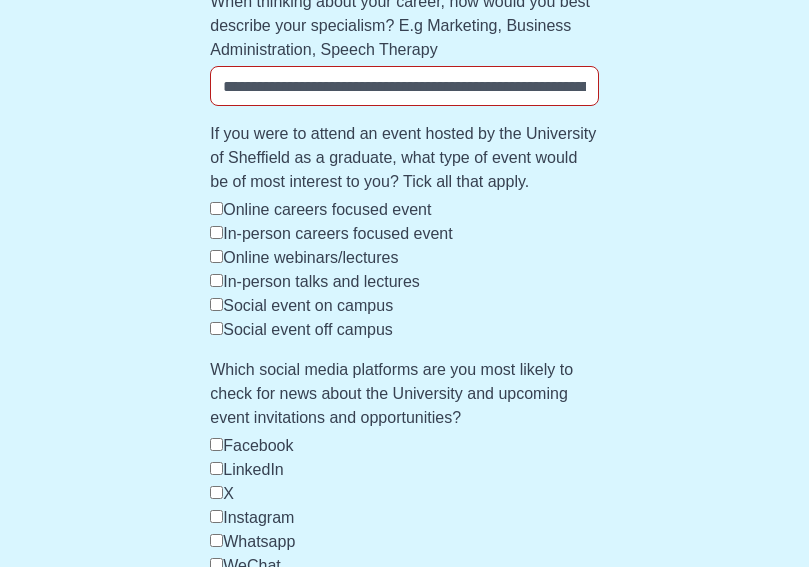 scroll, scrollTop: 613, scrollLeft: 0, axis: vertical 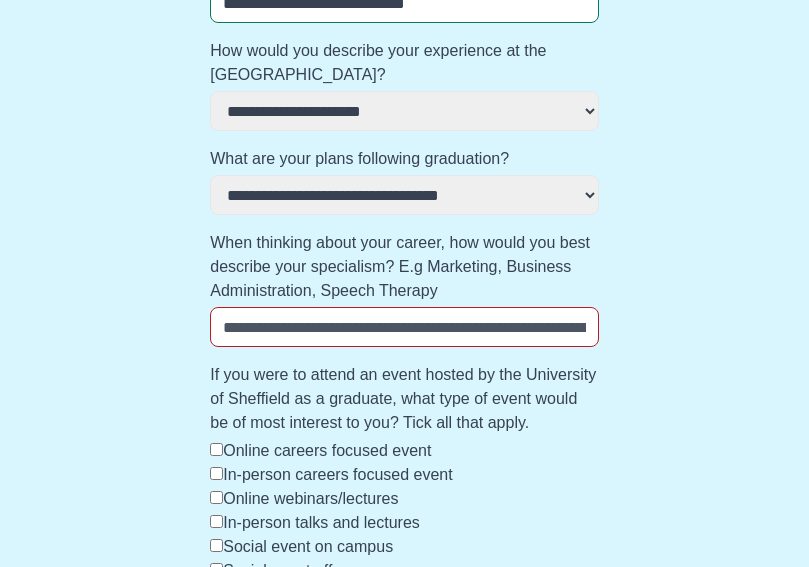 click on "When thinking about your career, how would you best describe your specialism? E.g Marketing, Business Administration, Speech Therapy" at bounding box center (404, 327) 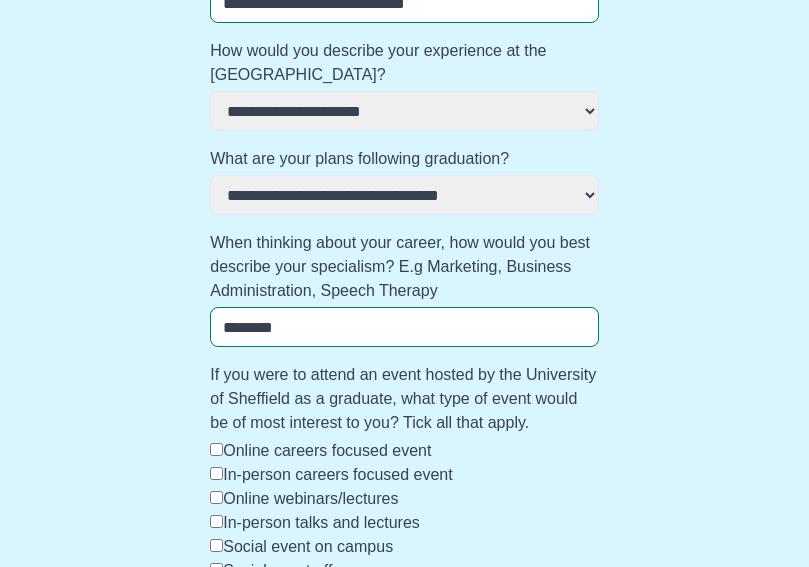 click on "**********" at bounding box center (404, 192) 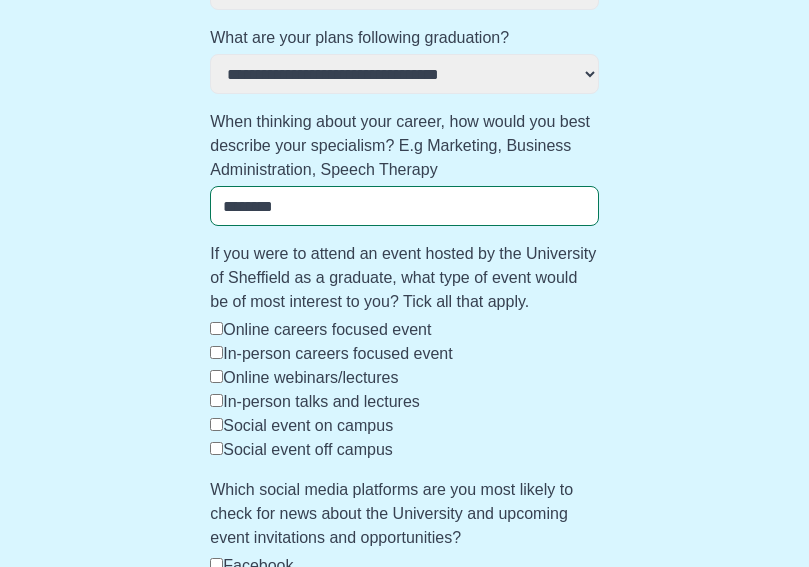 scroll, scrollTop: 983, scrollLeft: 0, axis: vertical 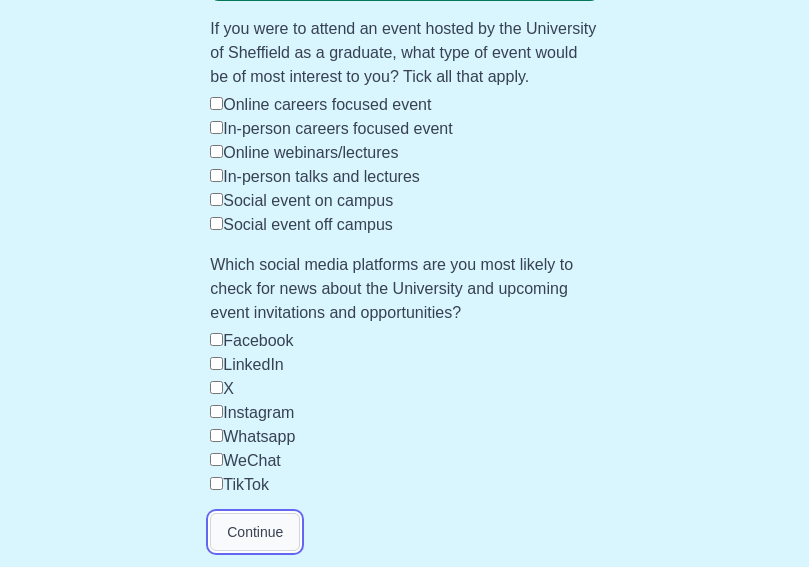 click on "Continue" at bounding box center (255, 532) 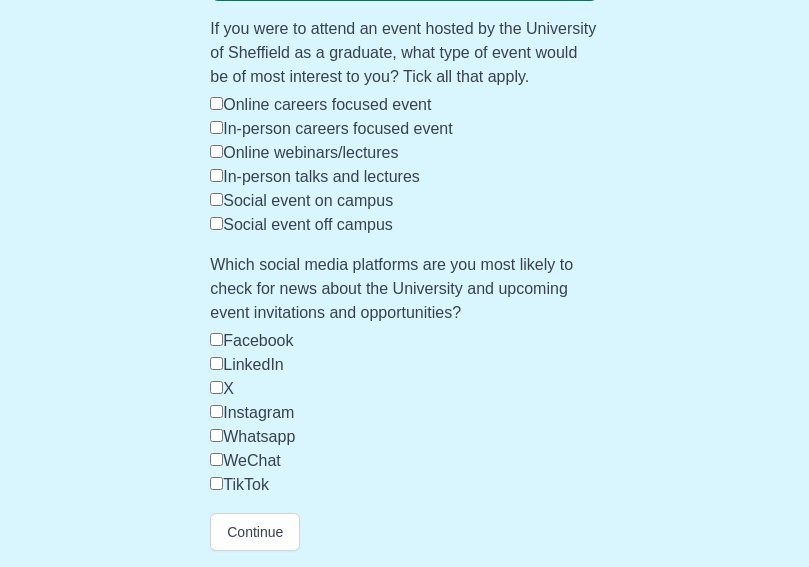 scroll, scrollTop: 89, scrollLeft: 0, axis: vertical 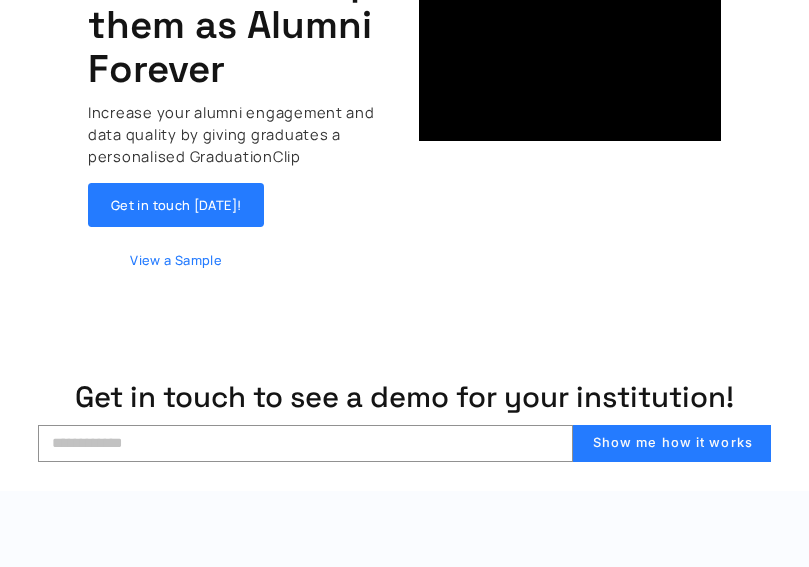 click on "View a Sample" at bounding box center [176, 260] 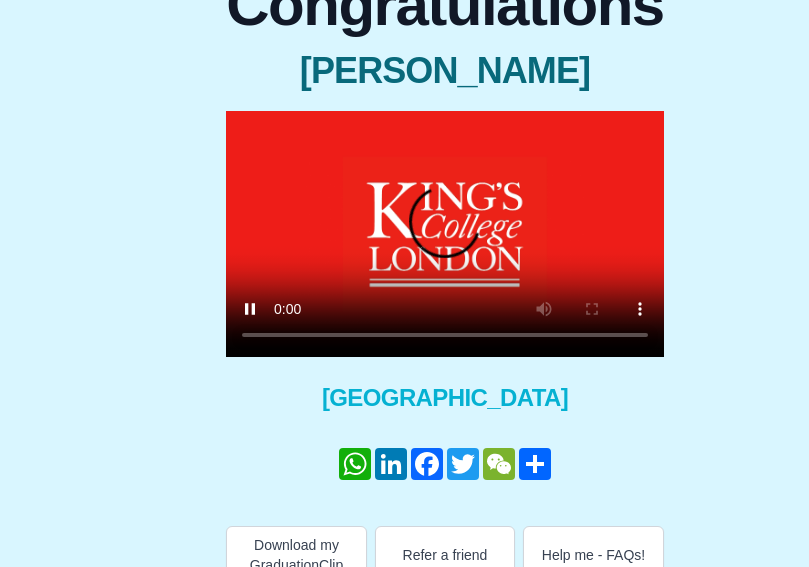 scroll, scrollTop: 166, scrollLeft: 0, axis: vertical 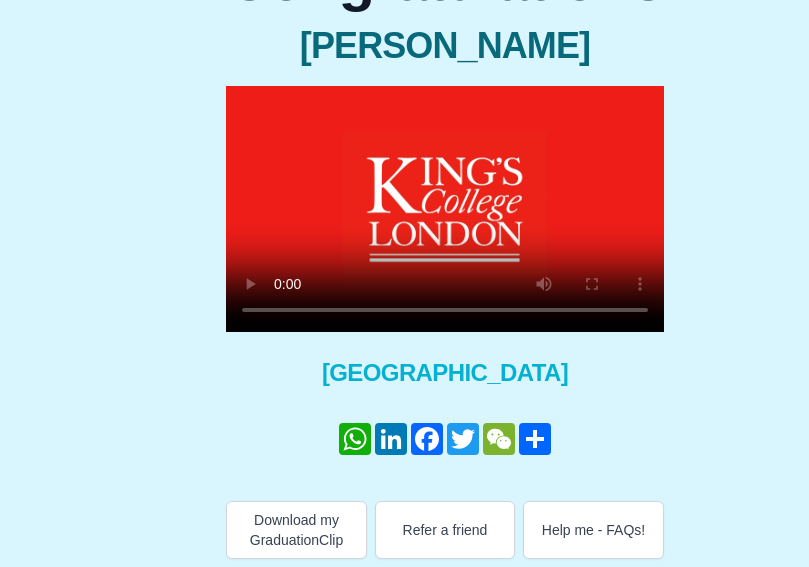 type 